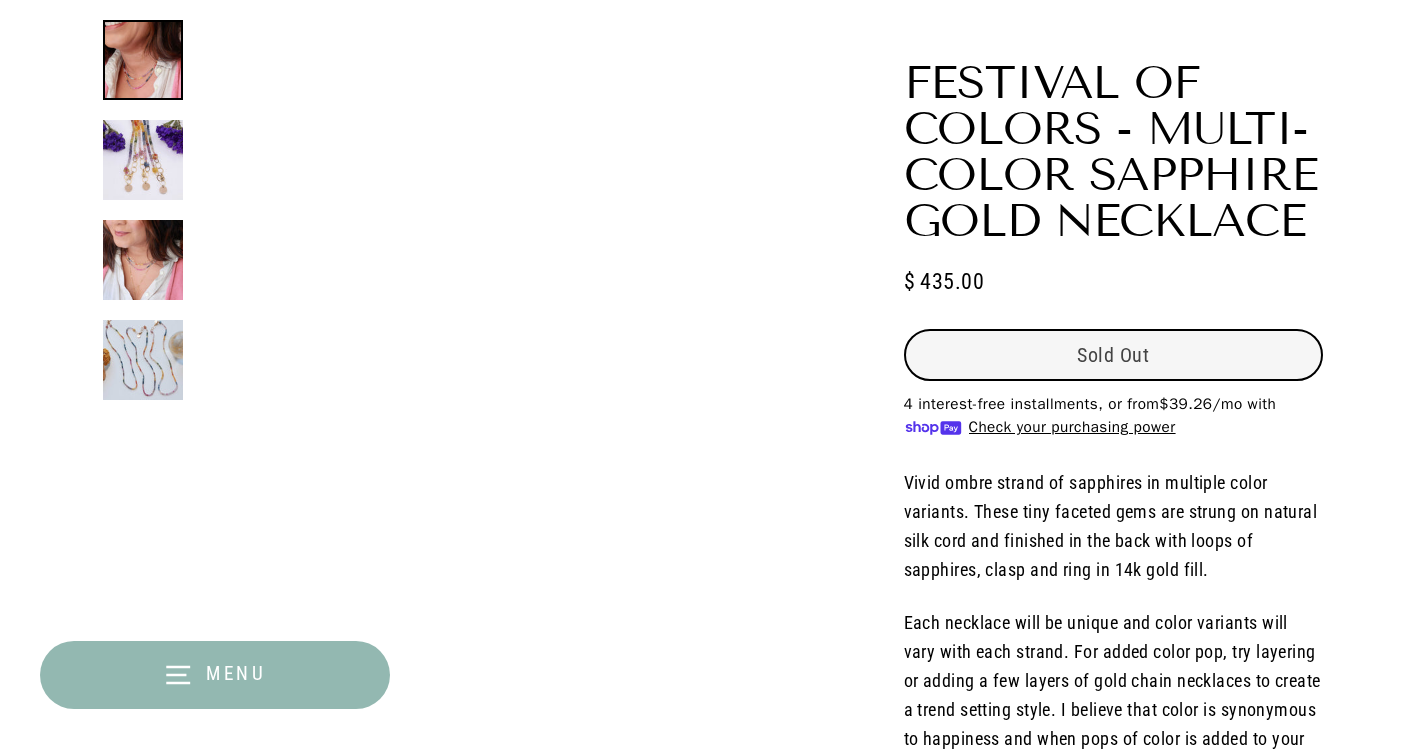 scroll, scrollTop: 400, scrollLeft: 0, axis: vertical 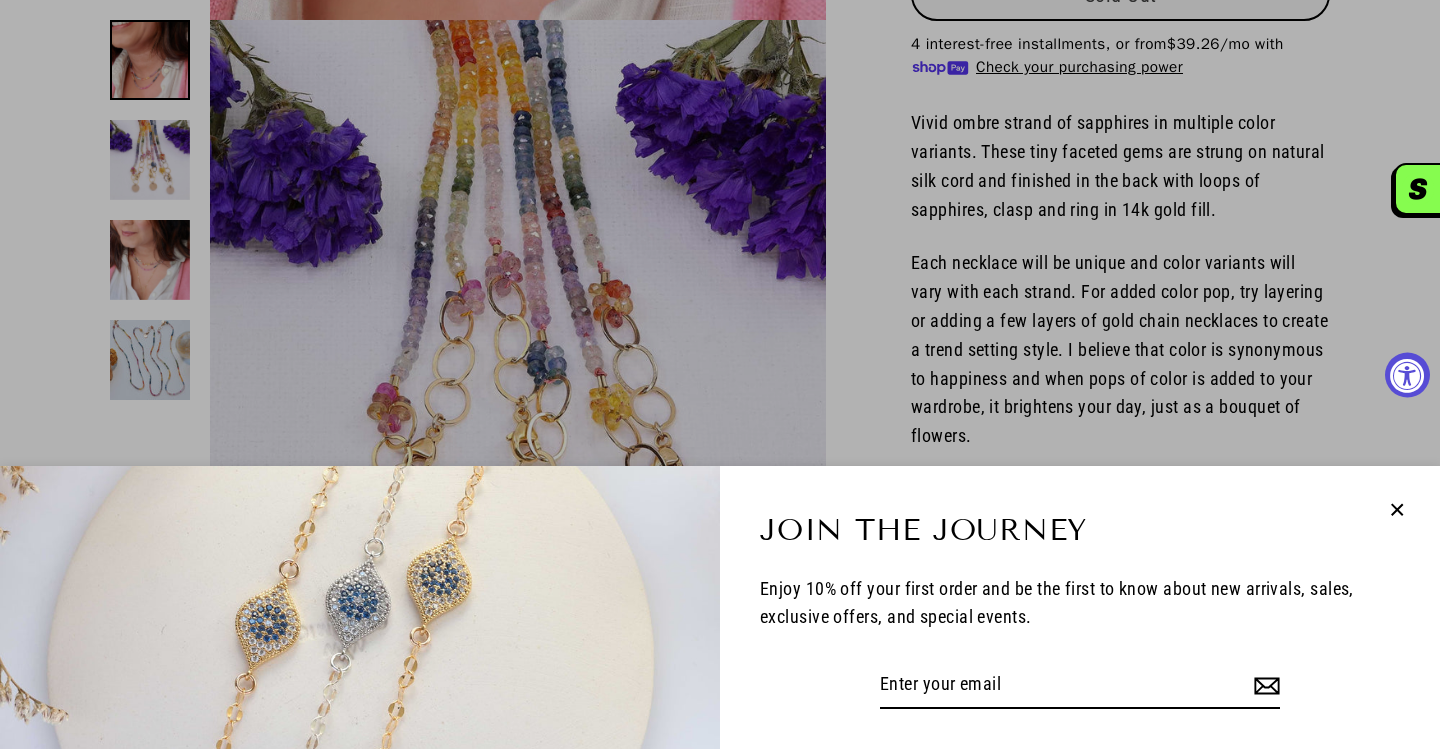 click 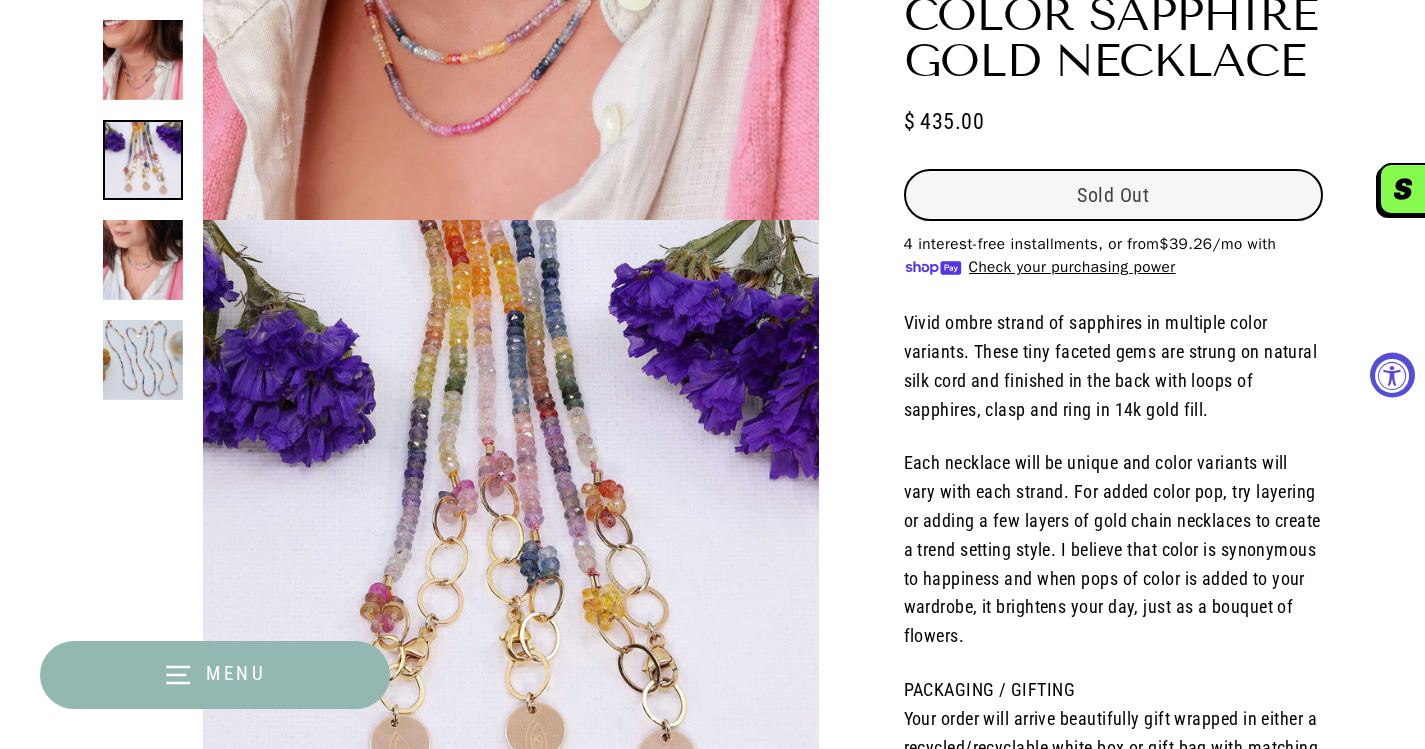 scroll, scrollTop: 0, scrollLeft: 0, axis: both 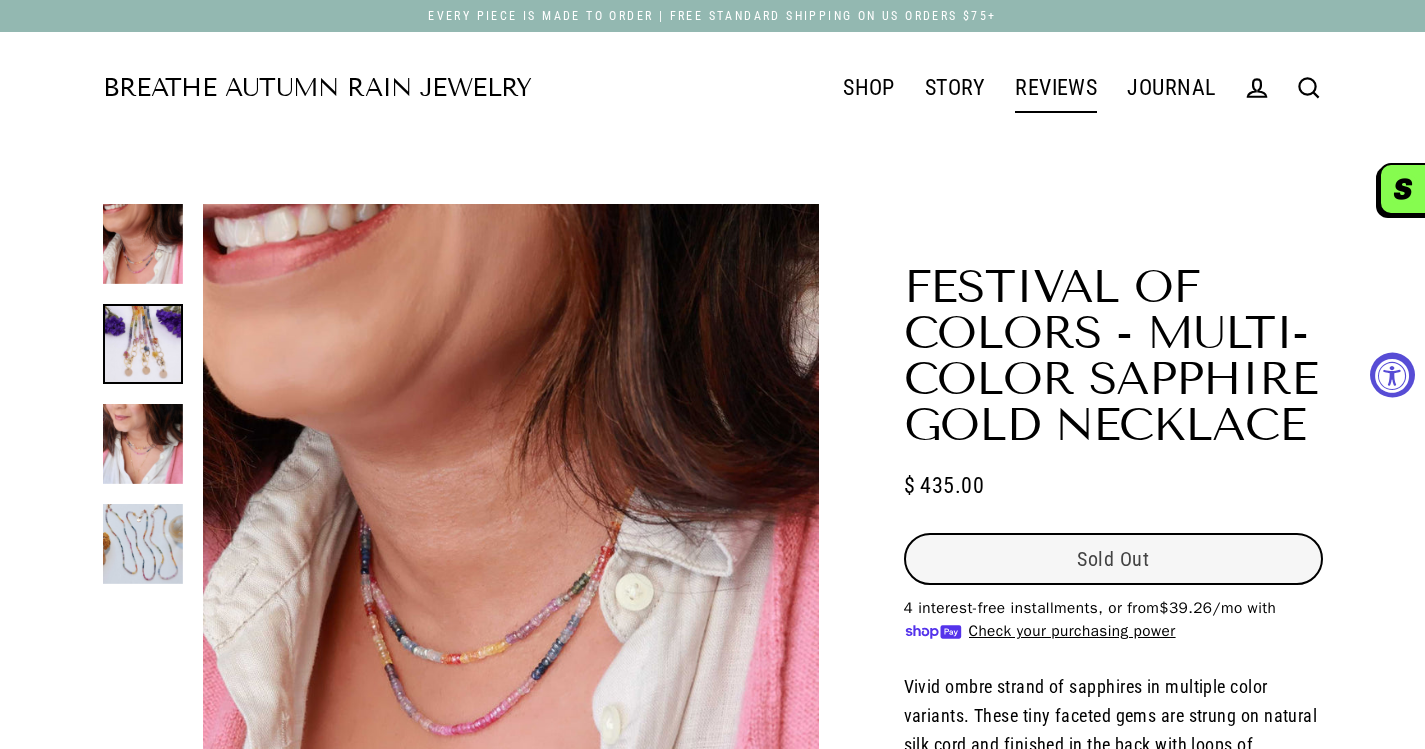 click on "REVIEWS" at bounding box center [1056, 88] 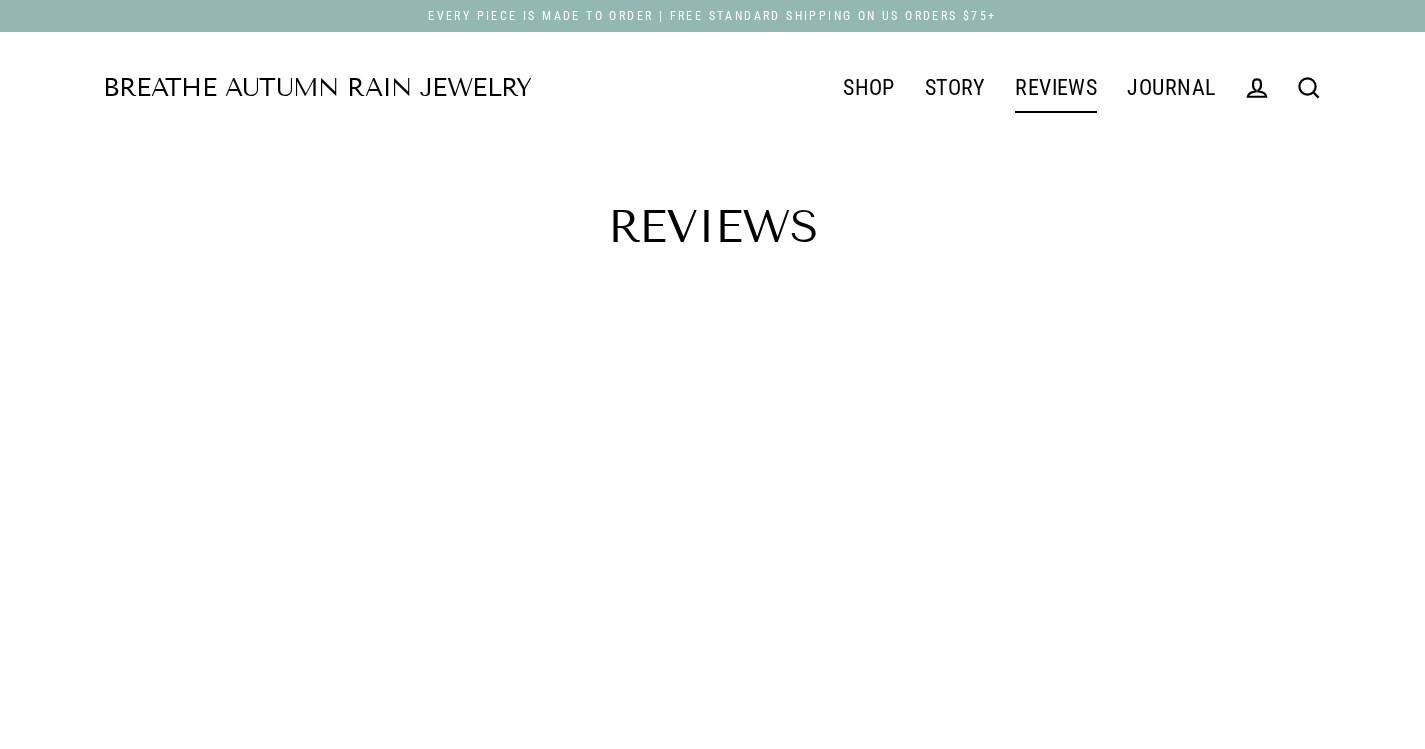 scroll, scrollTop: 0, scrollLeft: 0, axis: both 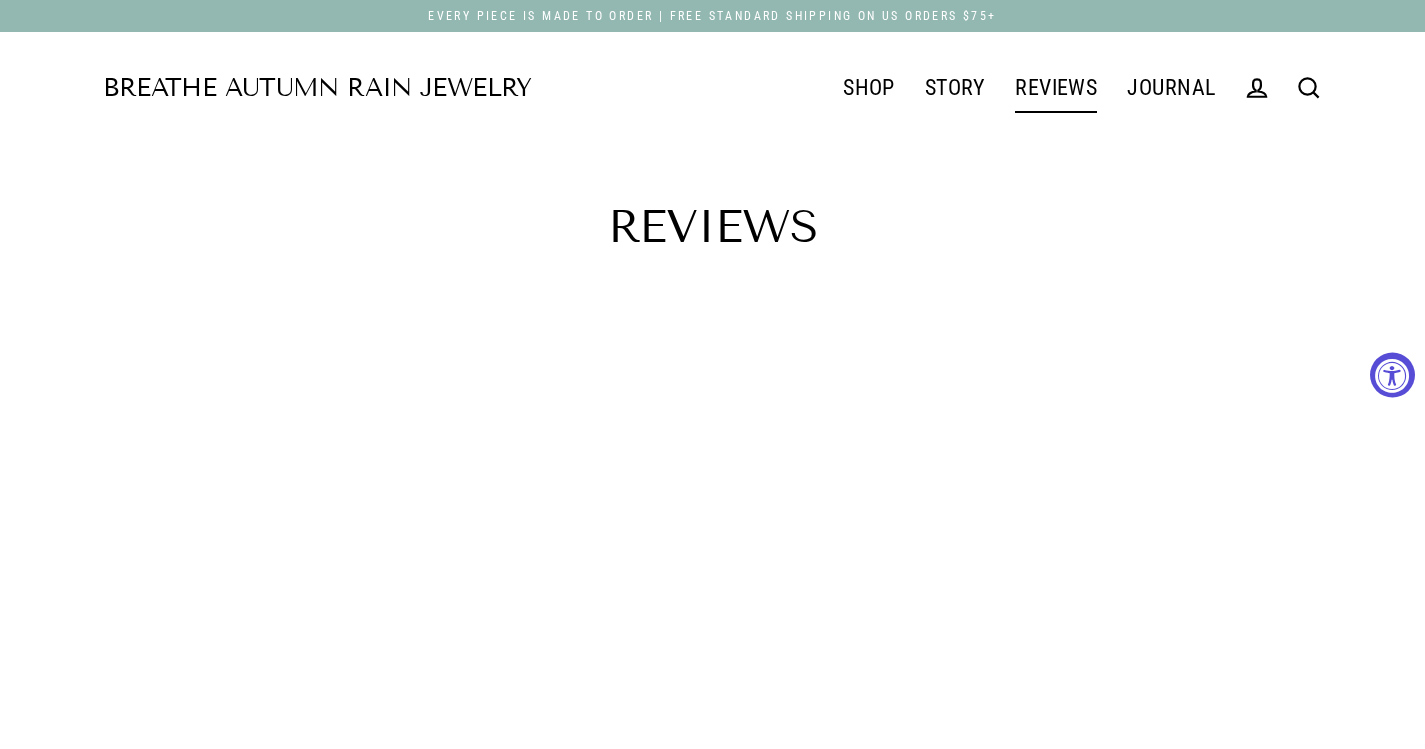 select on "3" 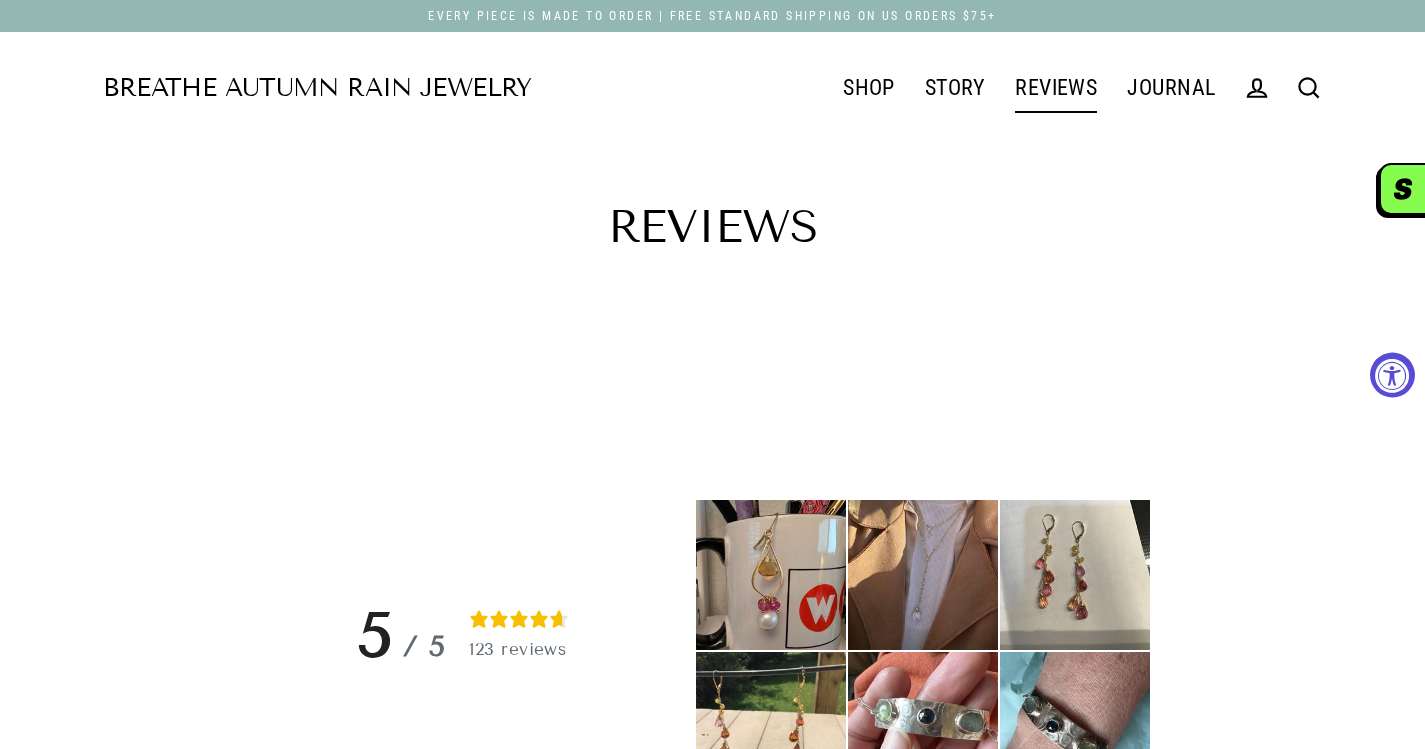 scroll, scrollTop: 500, scrollLeft: 0, axis: vertical 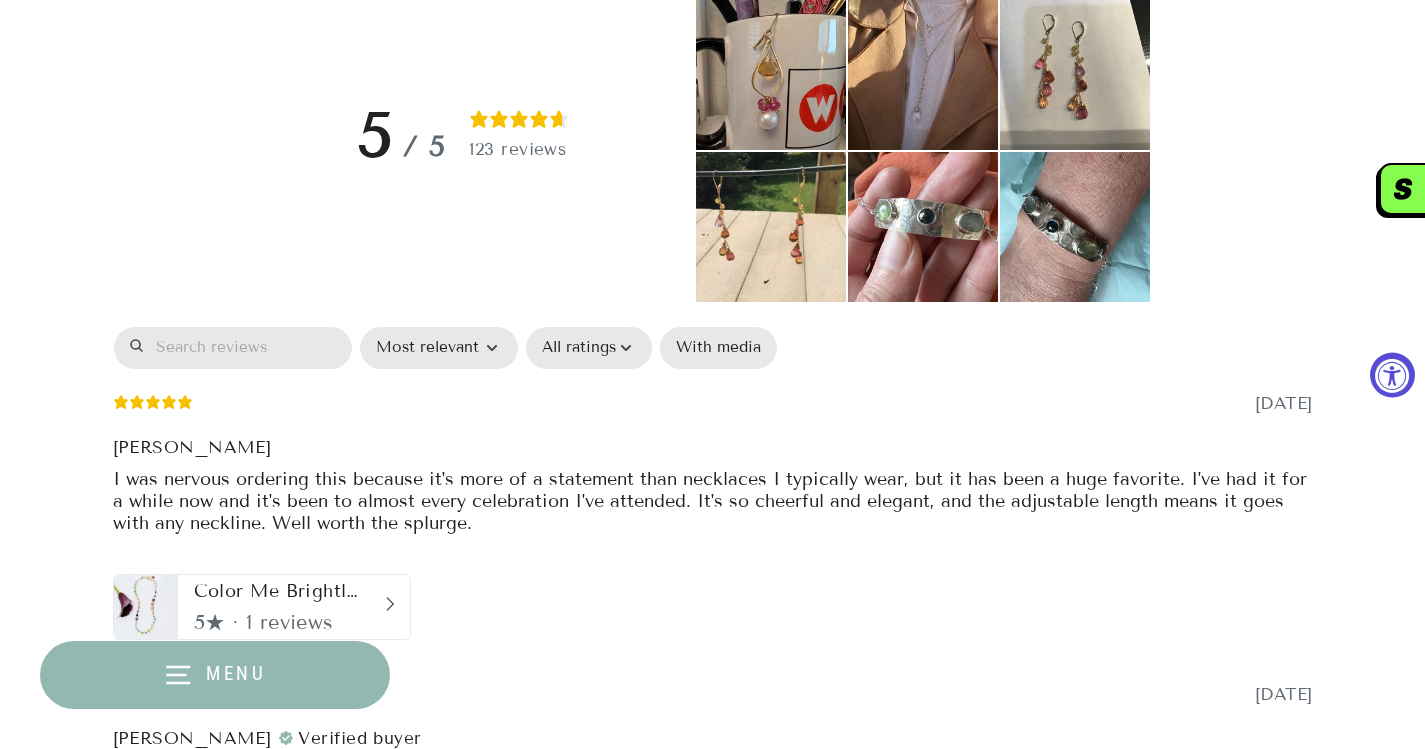 click at bounding box center (923, 227) 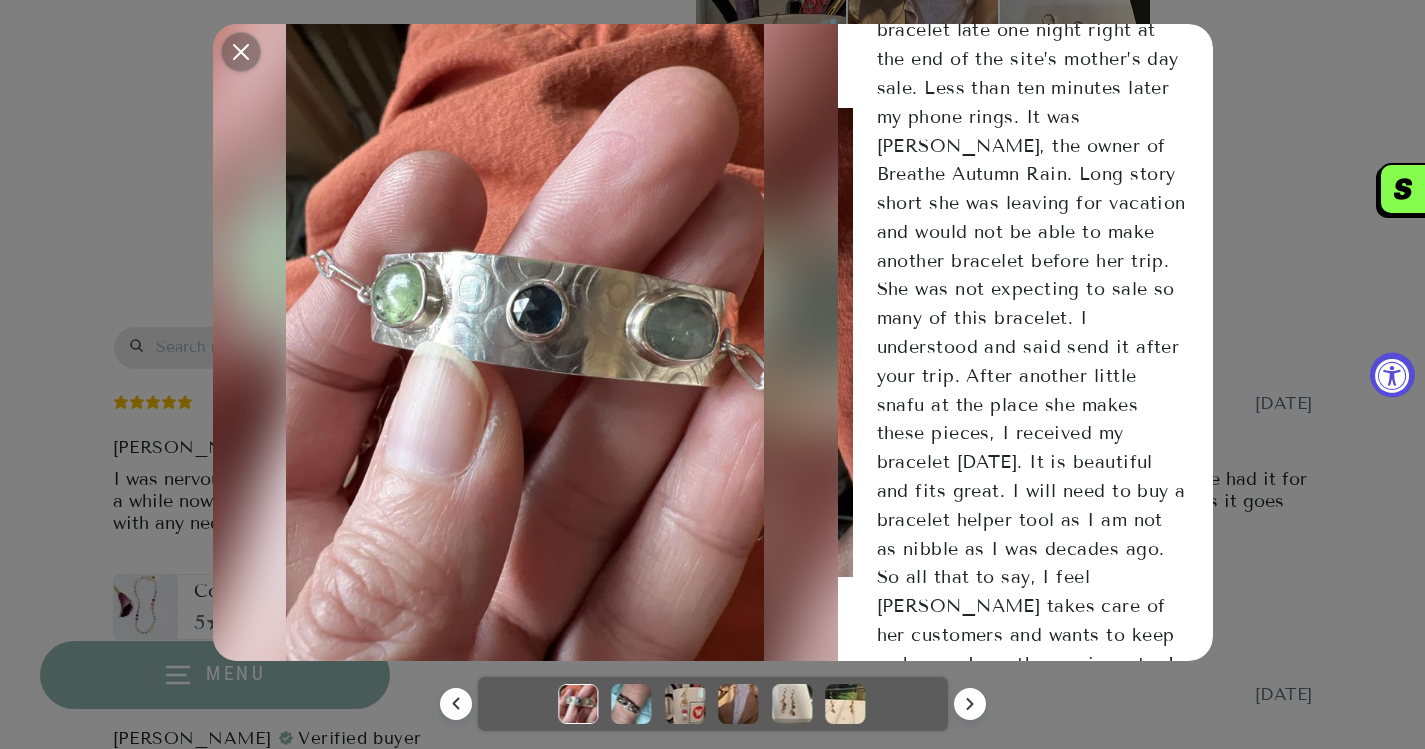 scroll, scrollTop: 391, scrollLeft: 0, axis: vertical 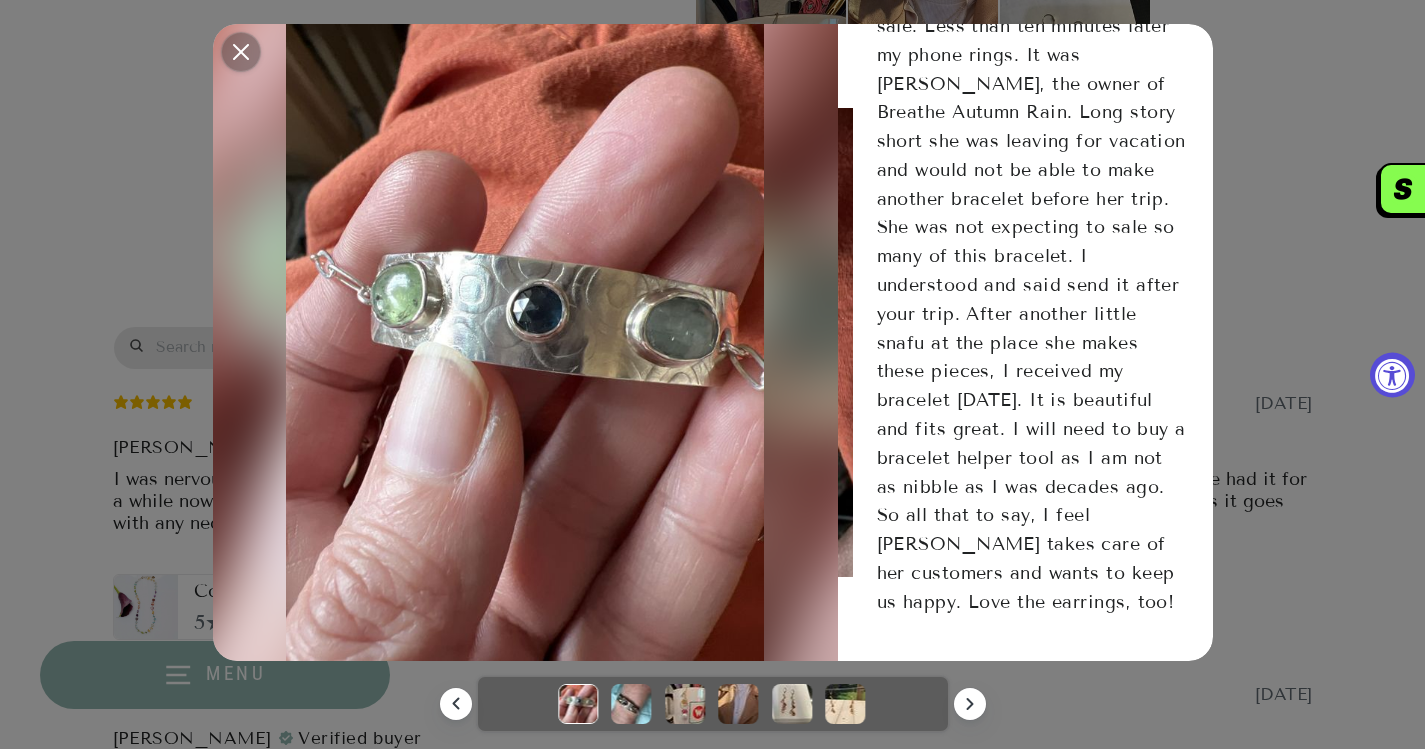 click on "1 year ago Robyn Before I start my story on my purchase let me say I love buying from this shop. The designs are perfect for my style and feel luxurious. I feel wealthy wearing her stuff. I purchased this bracelet late one night right at the end of the site’s mother’s day sale. Less than ten minutes later my phone rings. It was Deseree, the owner of Breathe Autumn Rain. Long story short she was leaving for vacation and would not be able to make another bracelet before her trip. She was not expecting to sale so many of this bracelet. I understood and said send it after your trip. After another little snafu at the place she makes these pieces, I received my bracelet today. It is beautiful and fits great. I will need to buy a bracelet helper tool as I am not as nibble as I was decades ago. So all that to say, I feel Deseree takes care of her customers and wants to keep us happy. Love the earrings, too!" at bounding box center (712, 374) 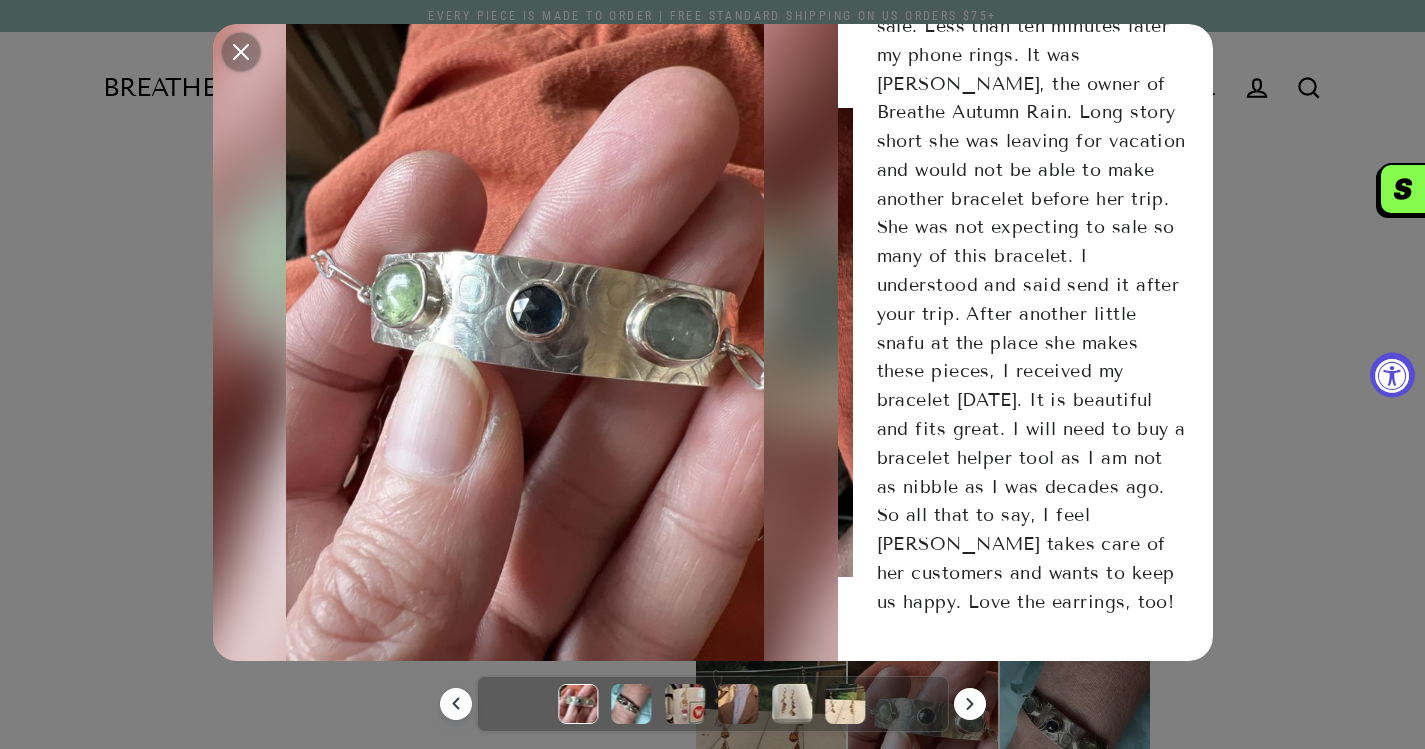 scroll, scrollTop: 0, scrollLeft: 0, axis: both 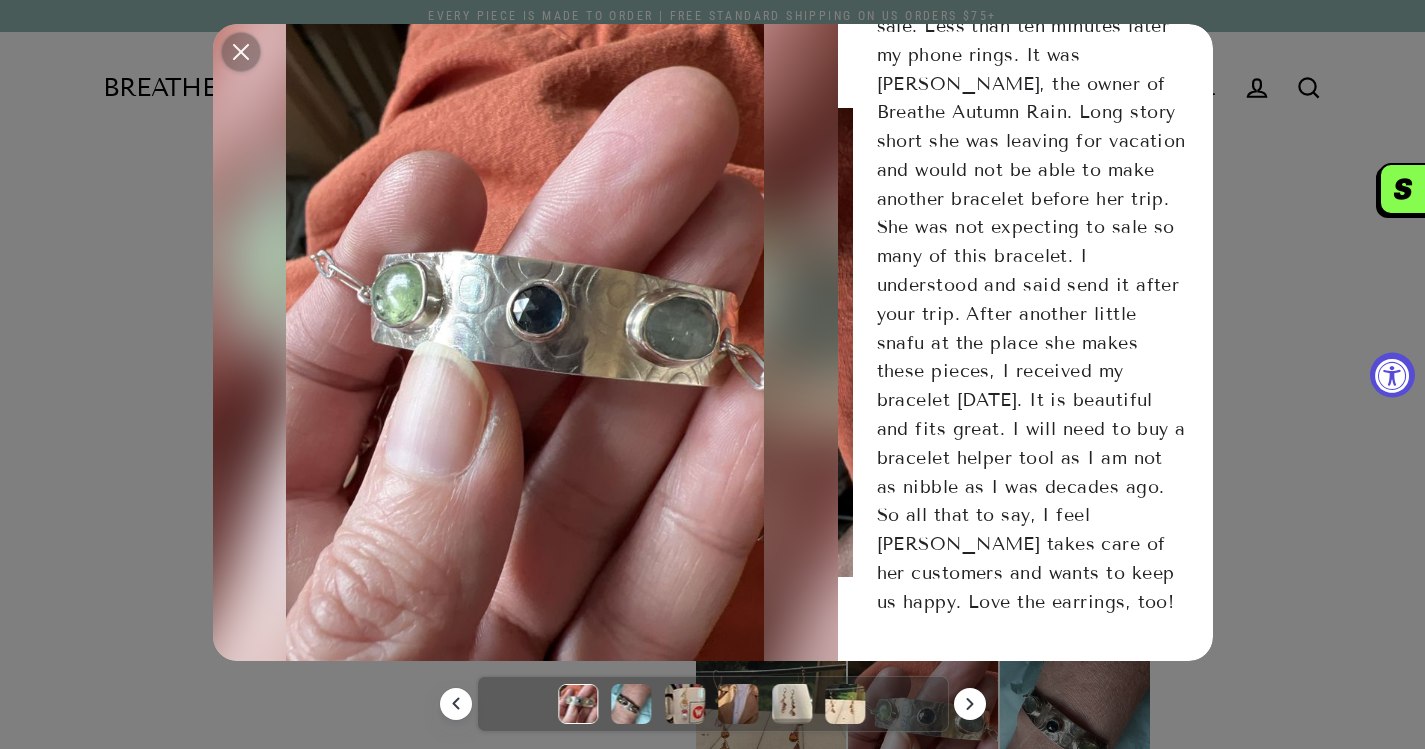 click at bounding box center [241, 52] 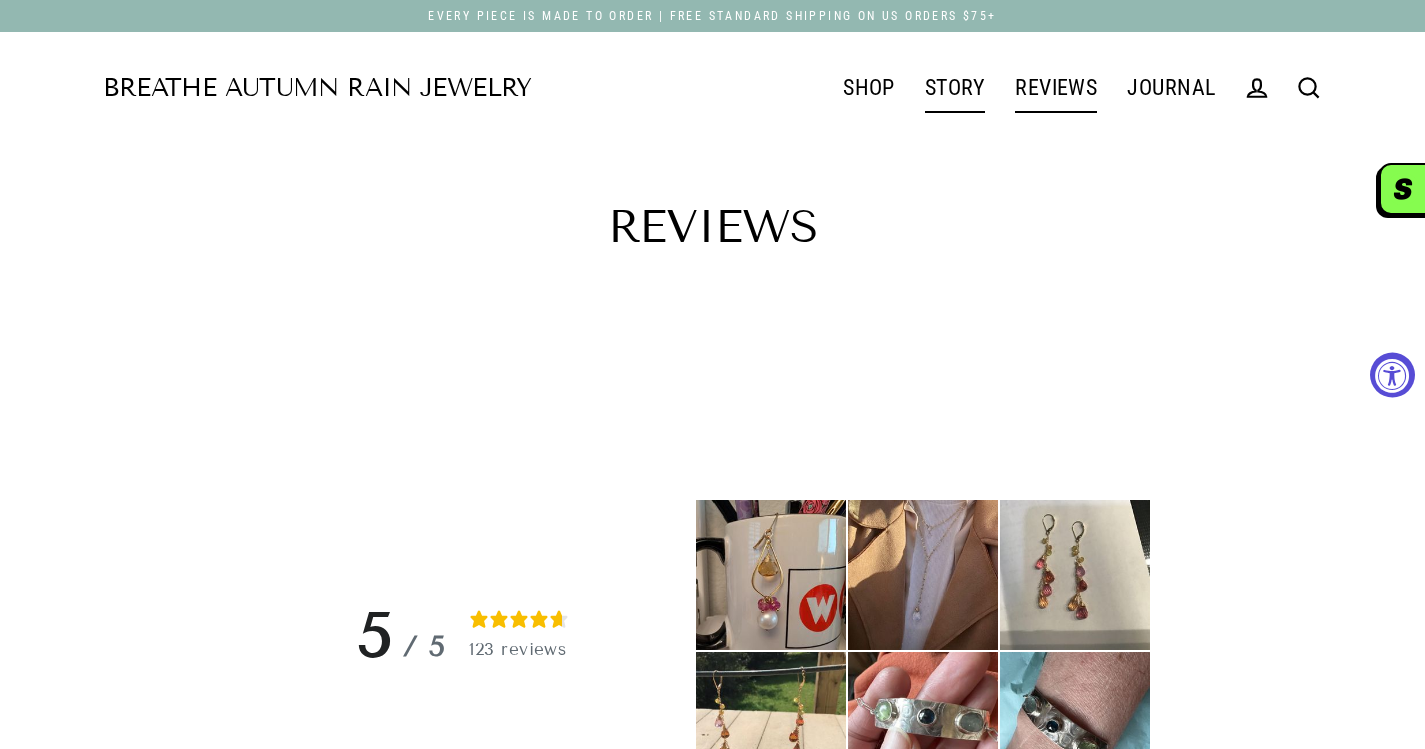 click on "STORY" at bounding box center [955, 88] 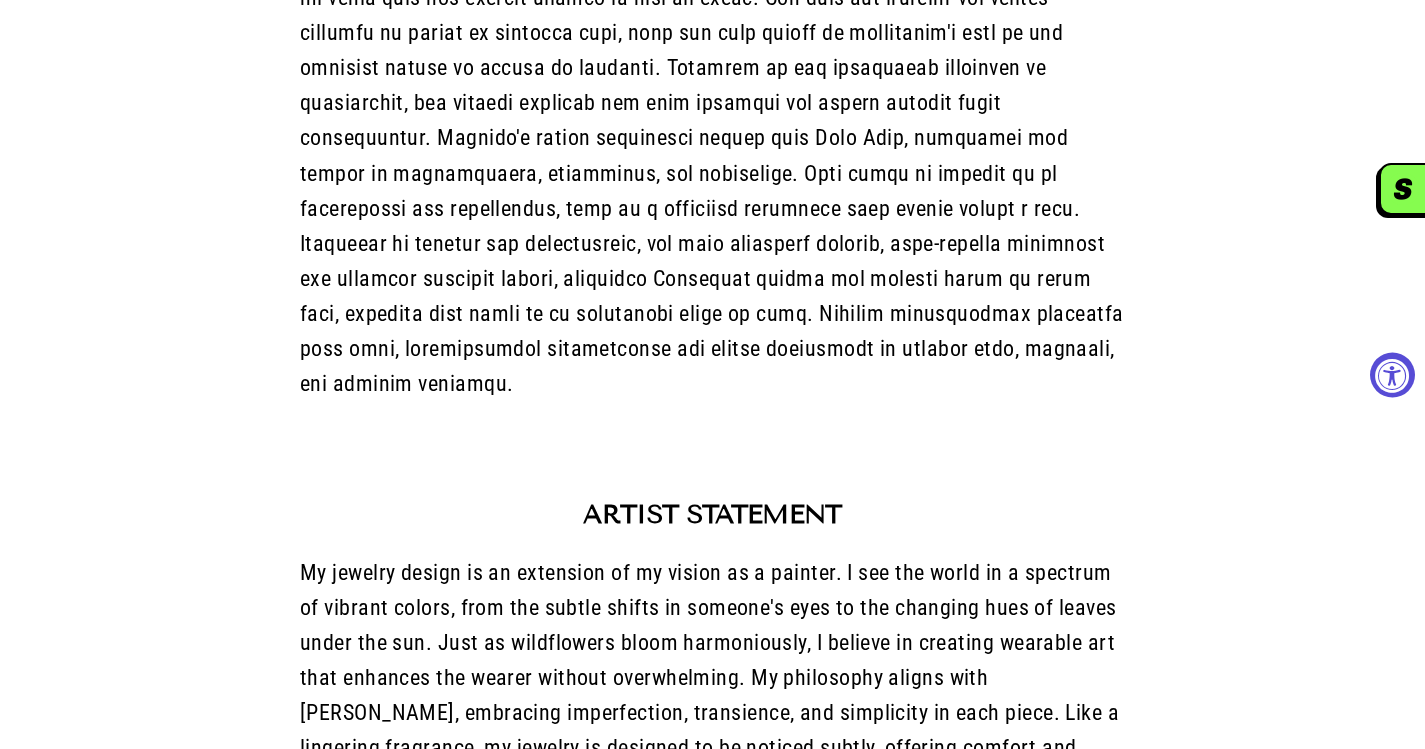 scroll, scrollTop: 45, scrollLeft: 0, axis: vertical 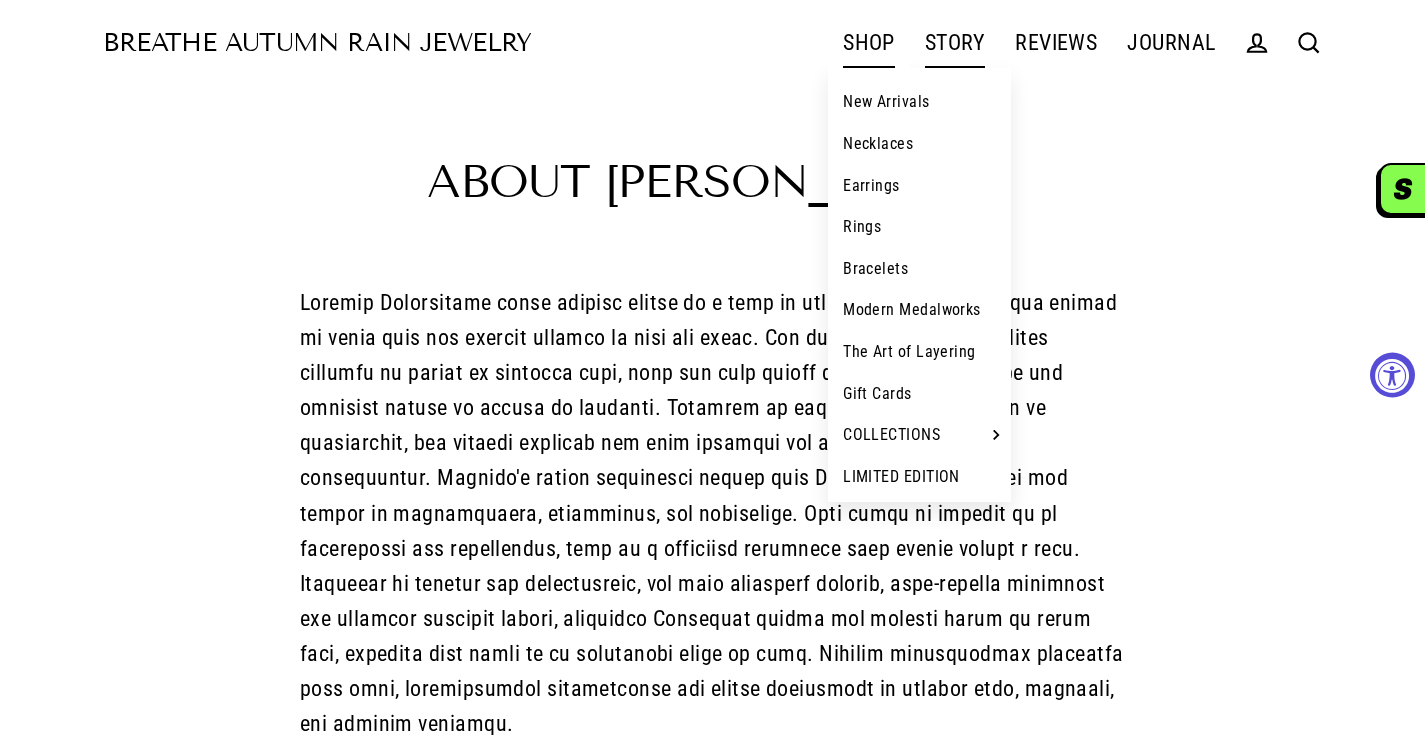 click on "SHOP" at bounding box center (869, 43) 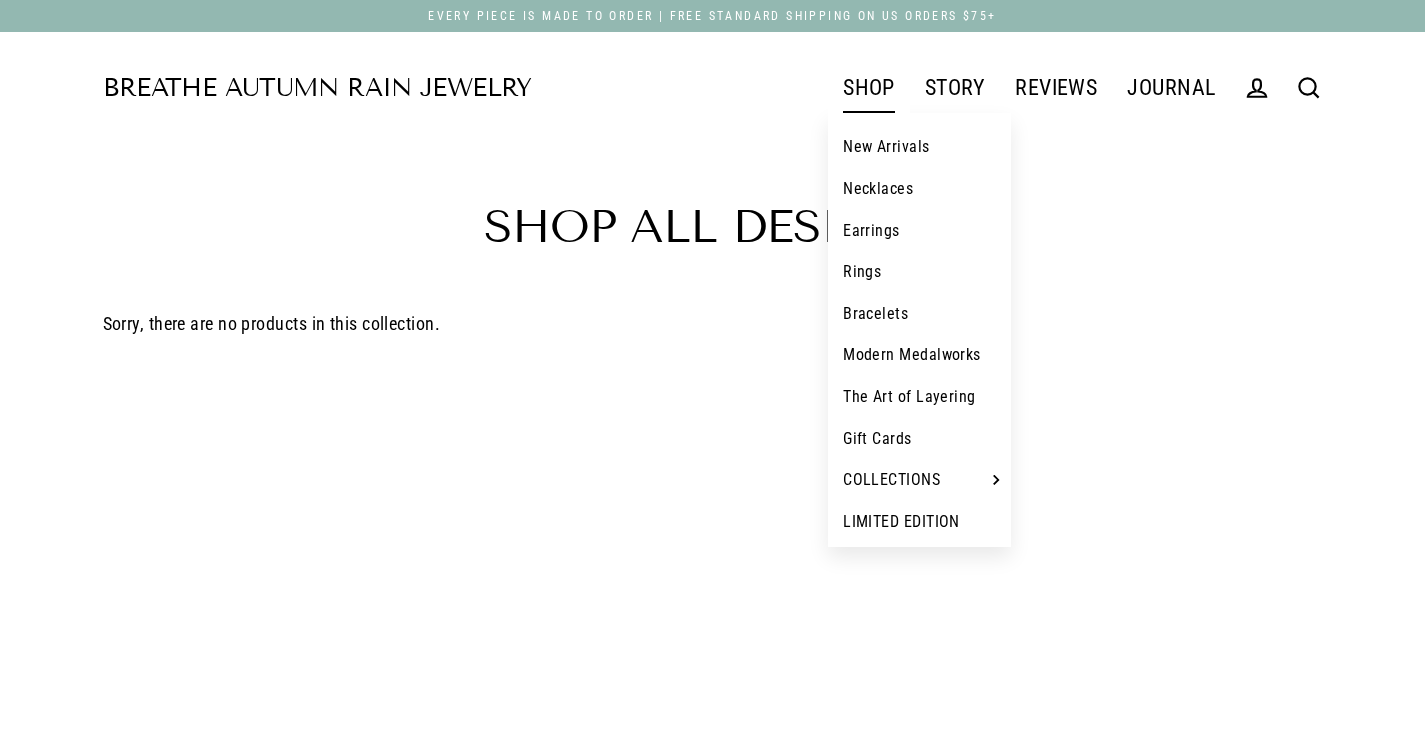 scroll, scrollTop: 0, scrollLeft: 0, axis: both 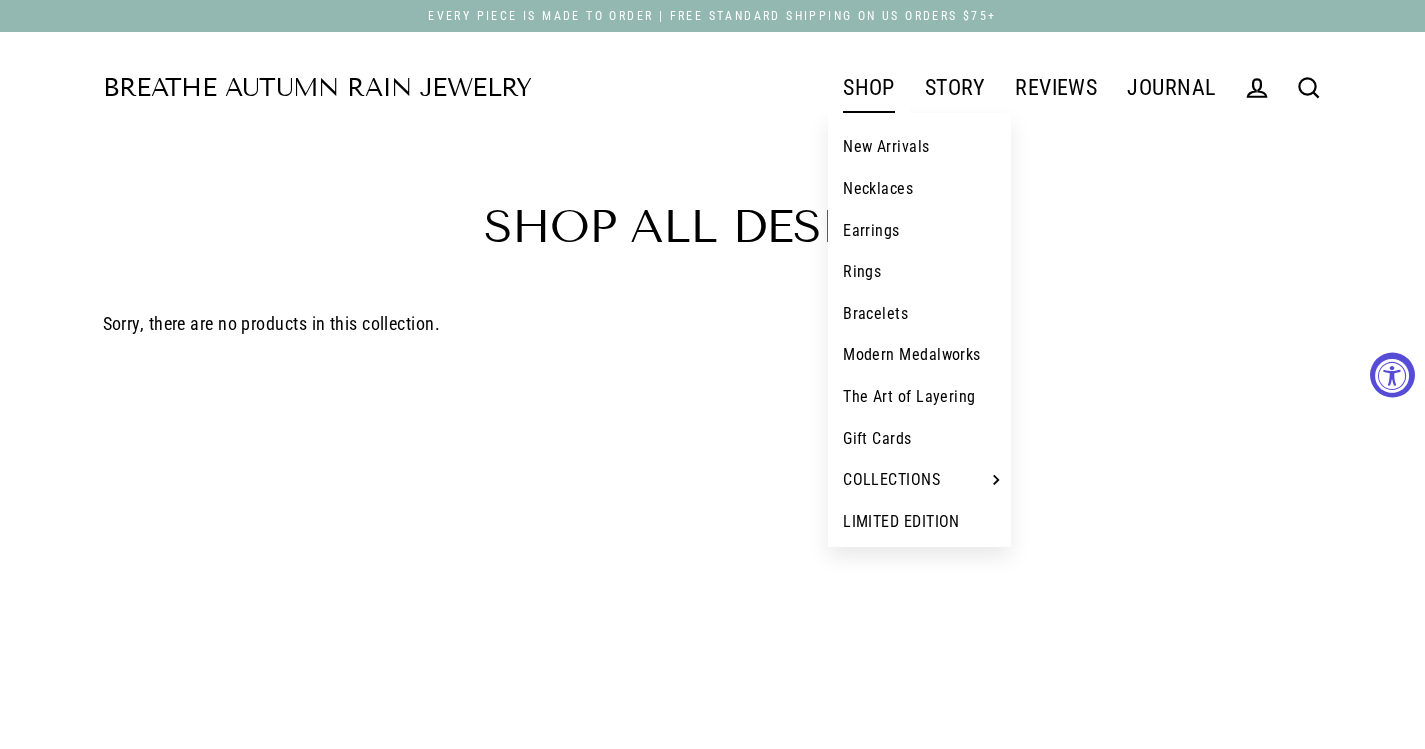 click on "Necklaces" at bounding box center [919, 189] 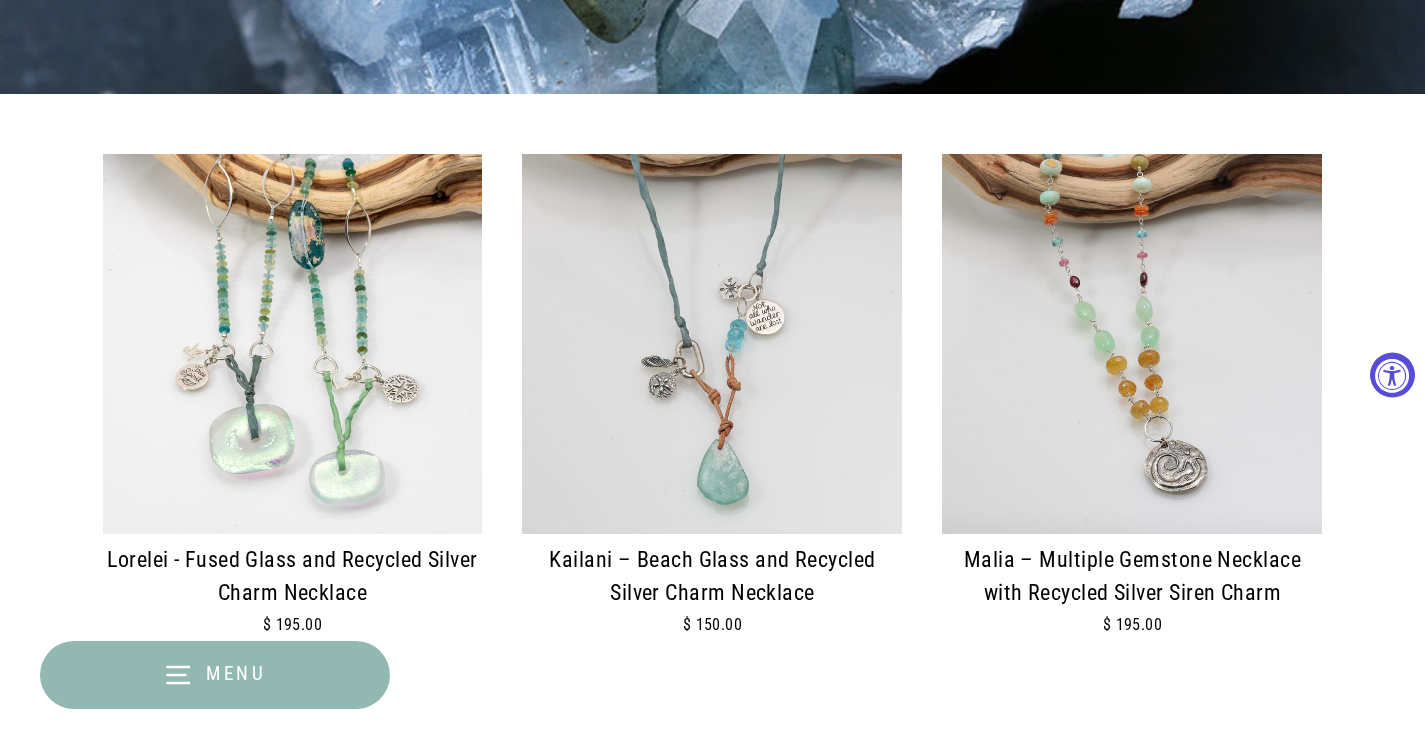 scroll, scrollTop: 700, scrollLeft: 0, axis: vertical 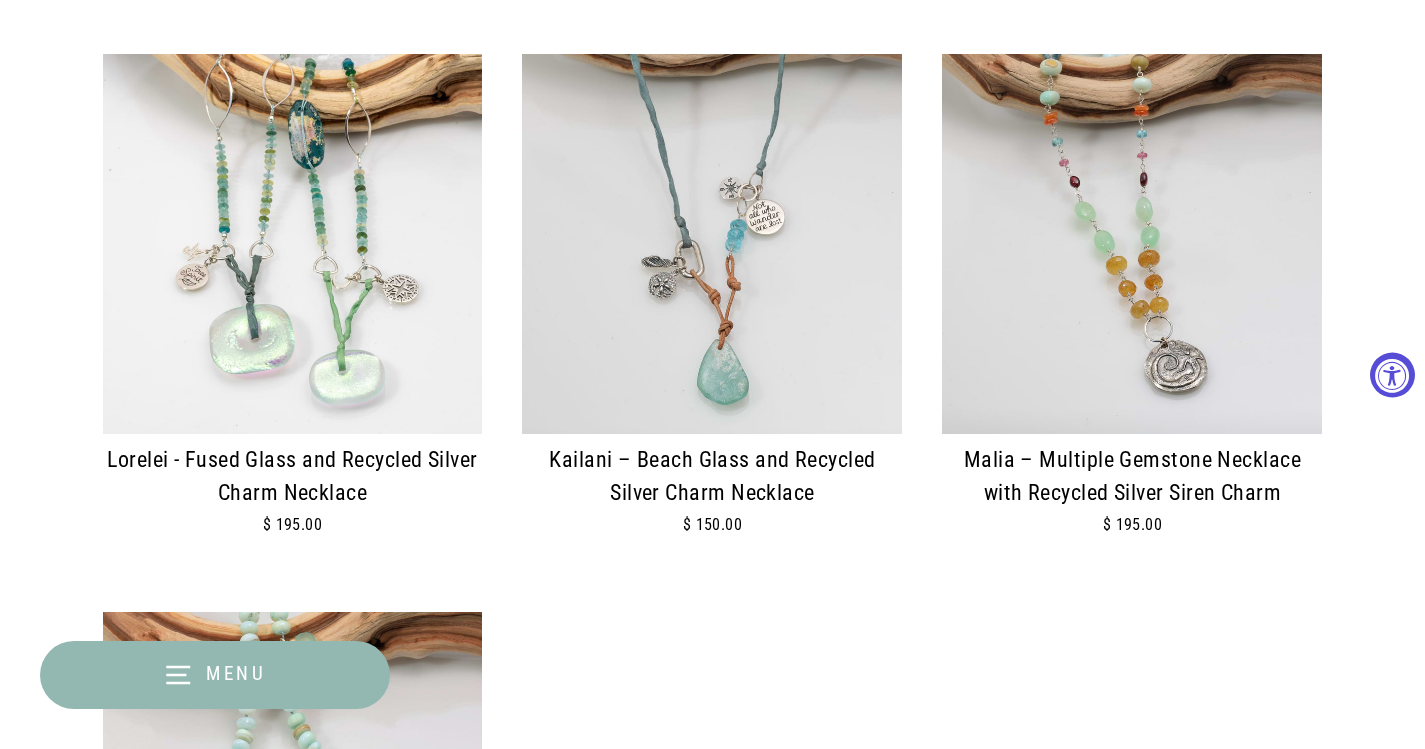 click at bounding box center (712, 244) 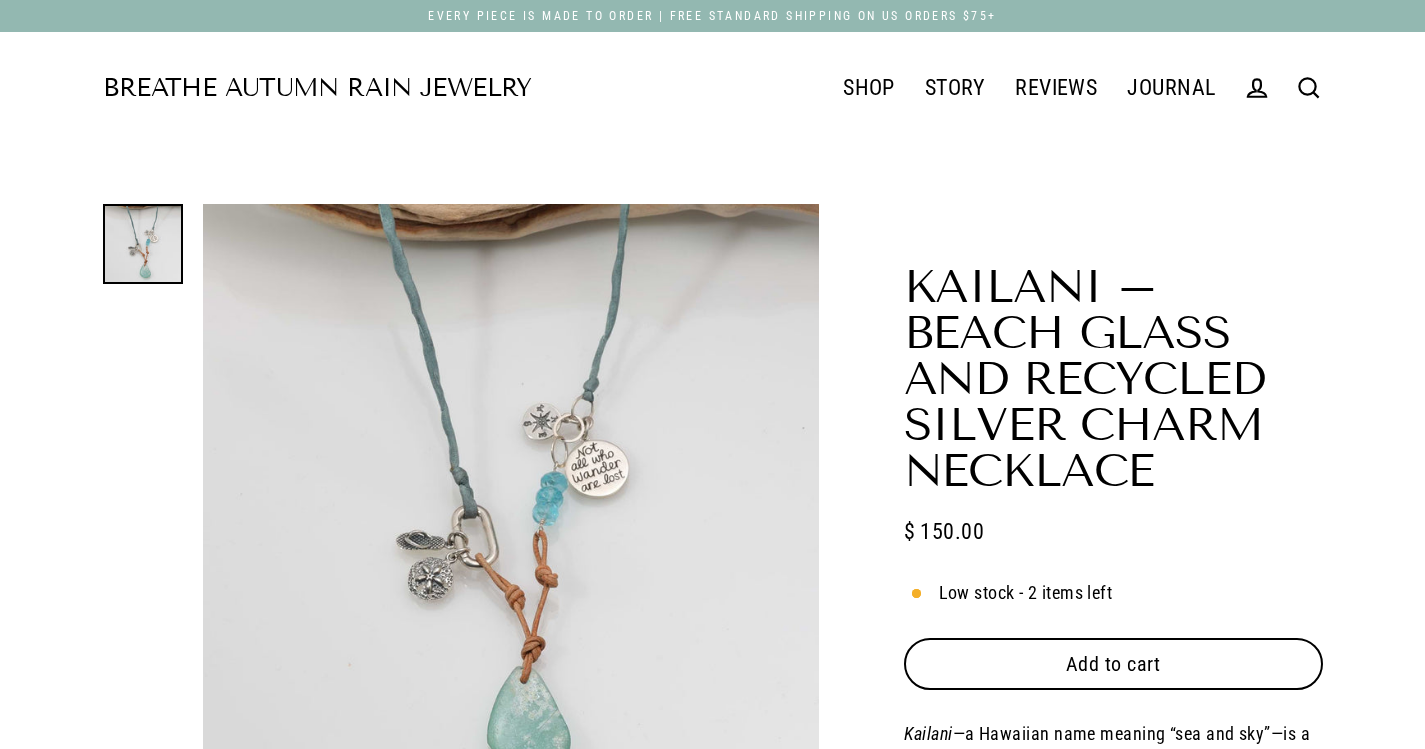 scroll, scrollTop: 0, scrollLeft: 0, axis: both 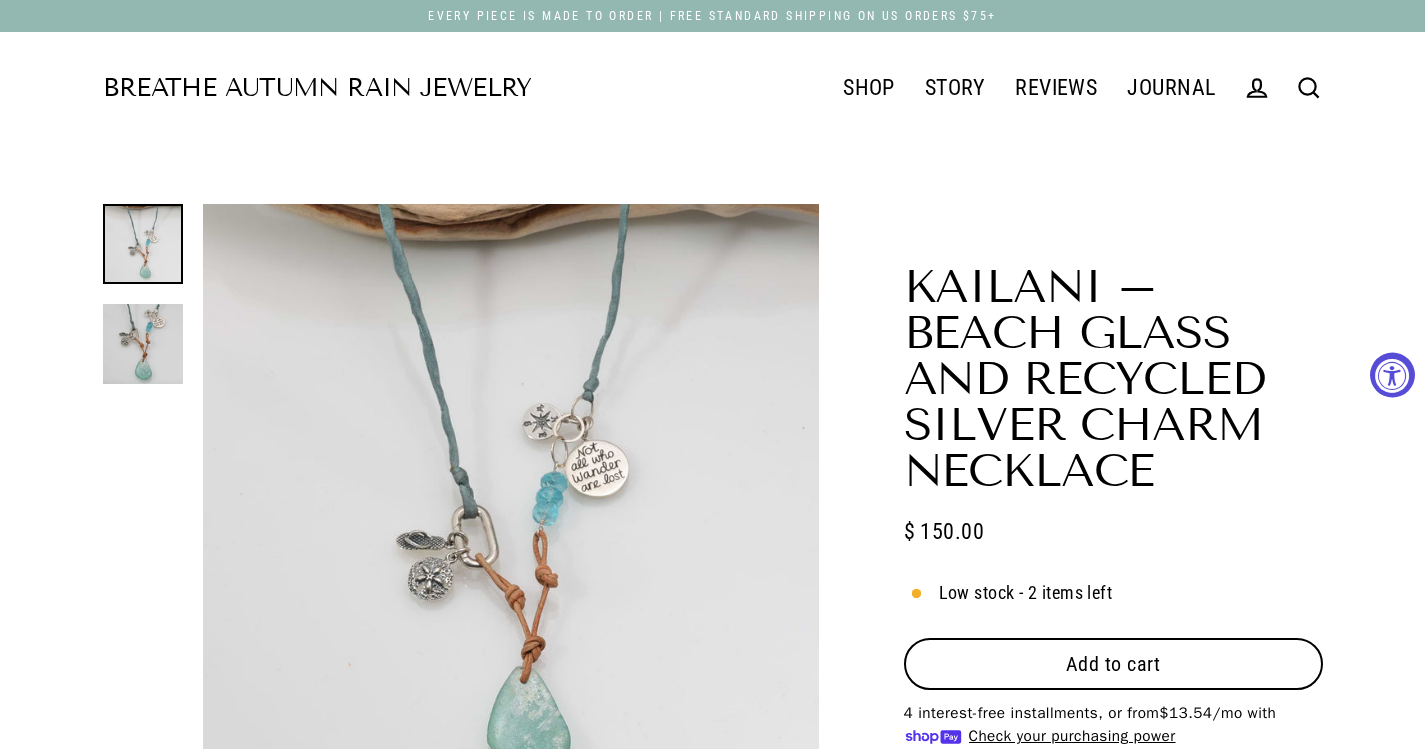 click on "Add to cart" at bounding box center (1113, 664) 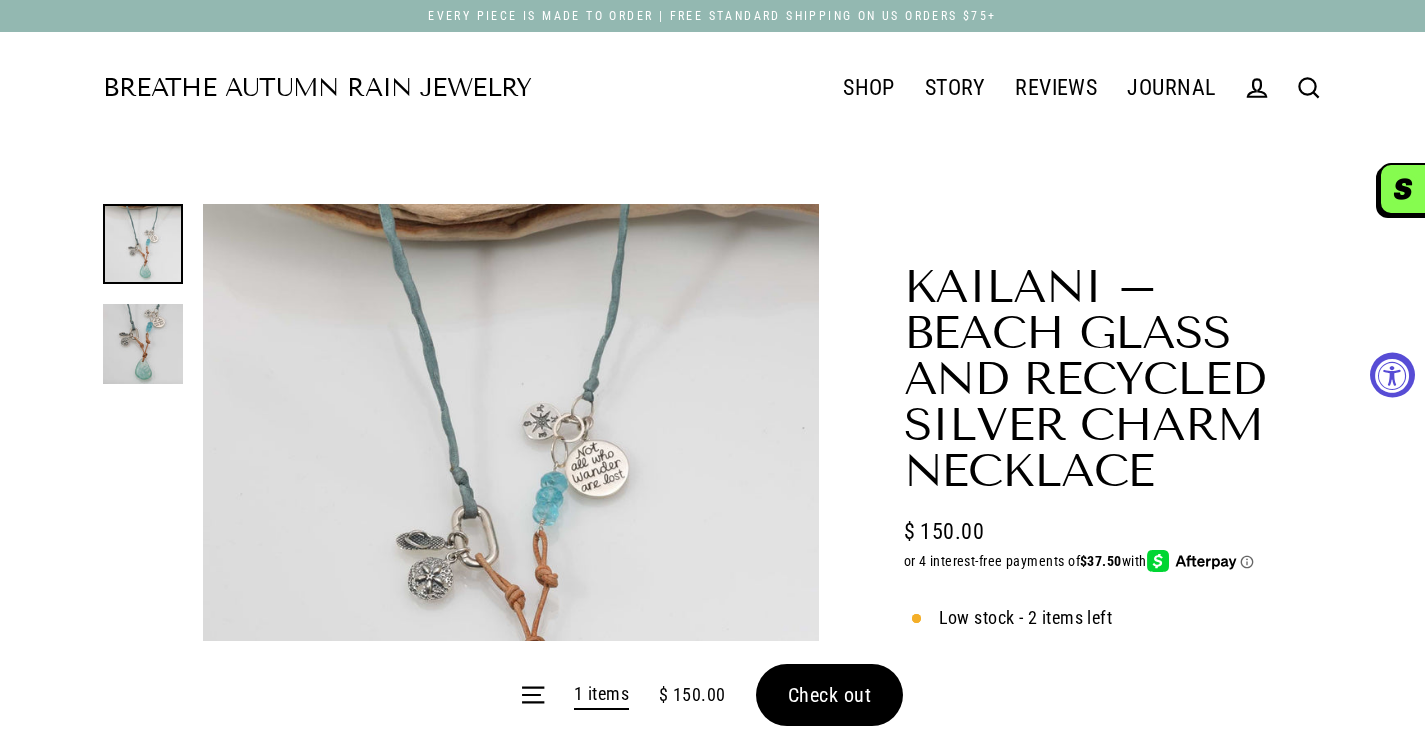 scroll, scrollTop: 500, scrollLeft: 0, axis: vertical 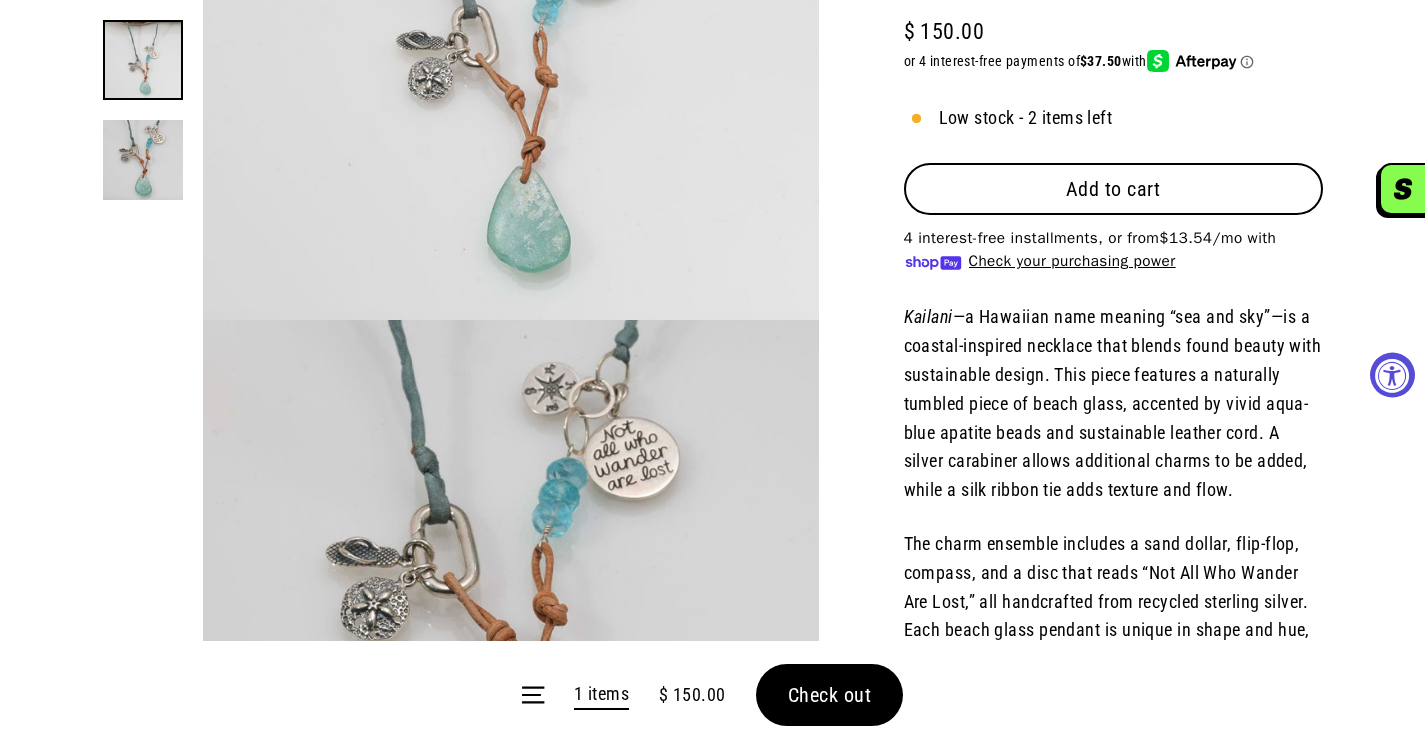 click on "Add to cart" at bounding box center (1113, 189) 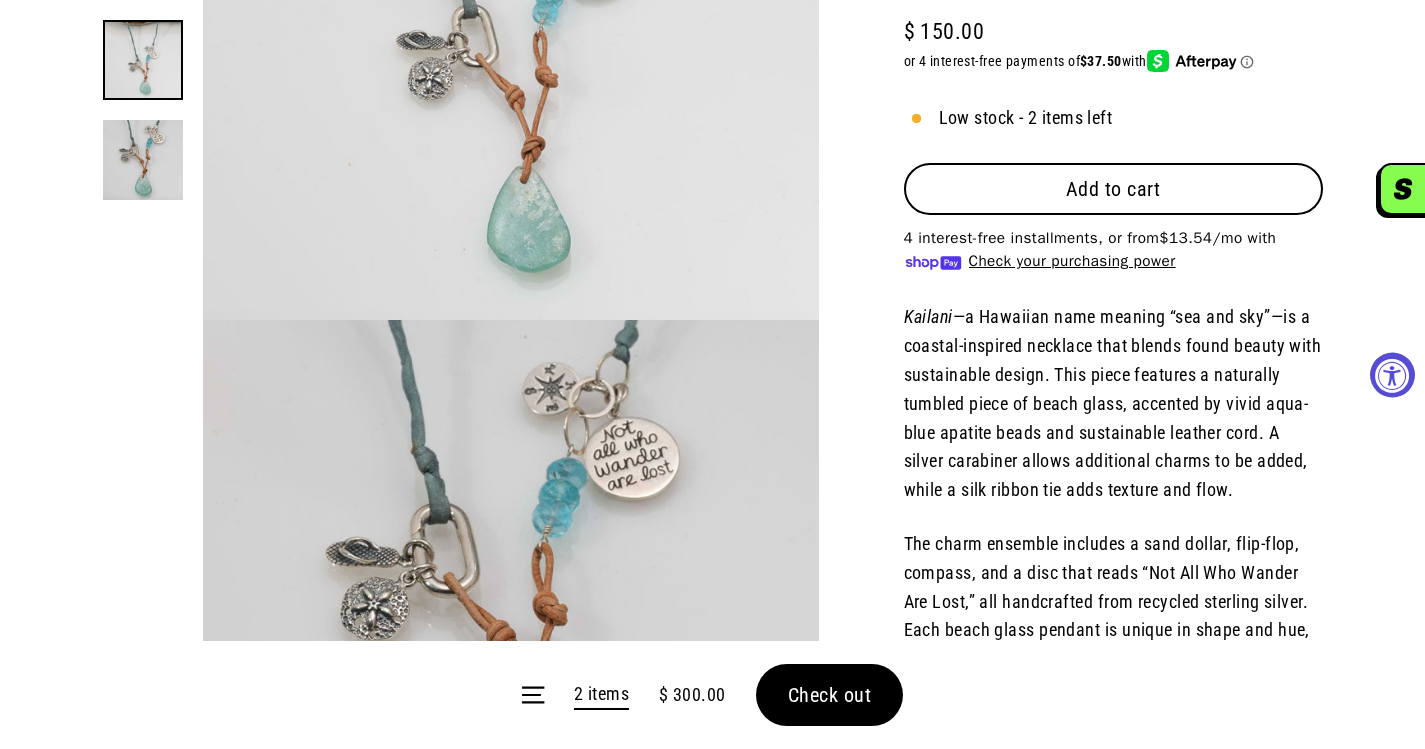 click on "Add to cart" at bounding box center [1113, 189] 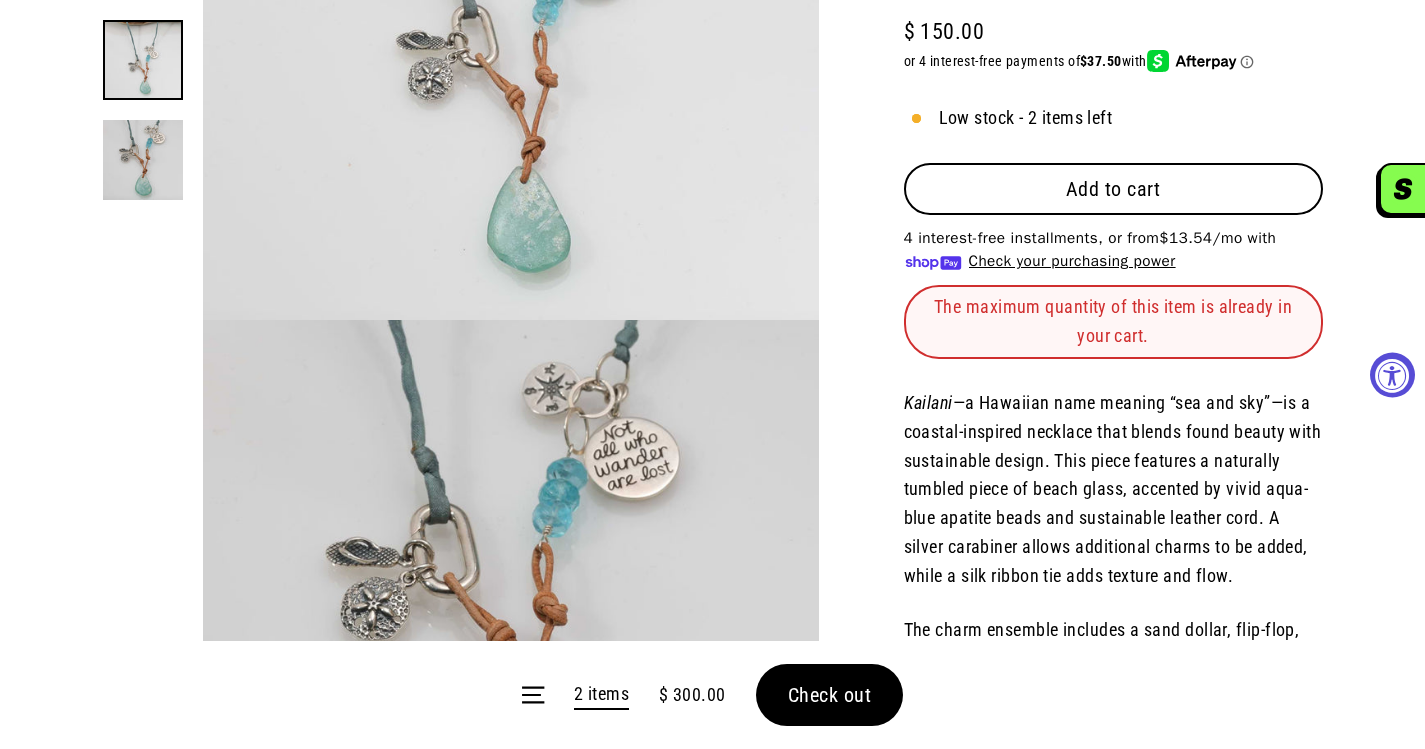 click on "Add to cart" at bounding box center (1113, 189) 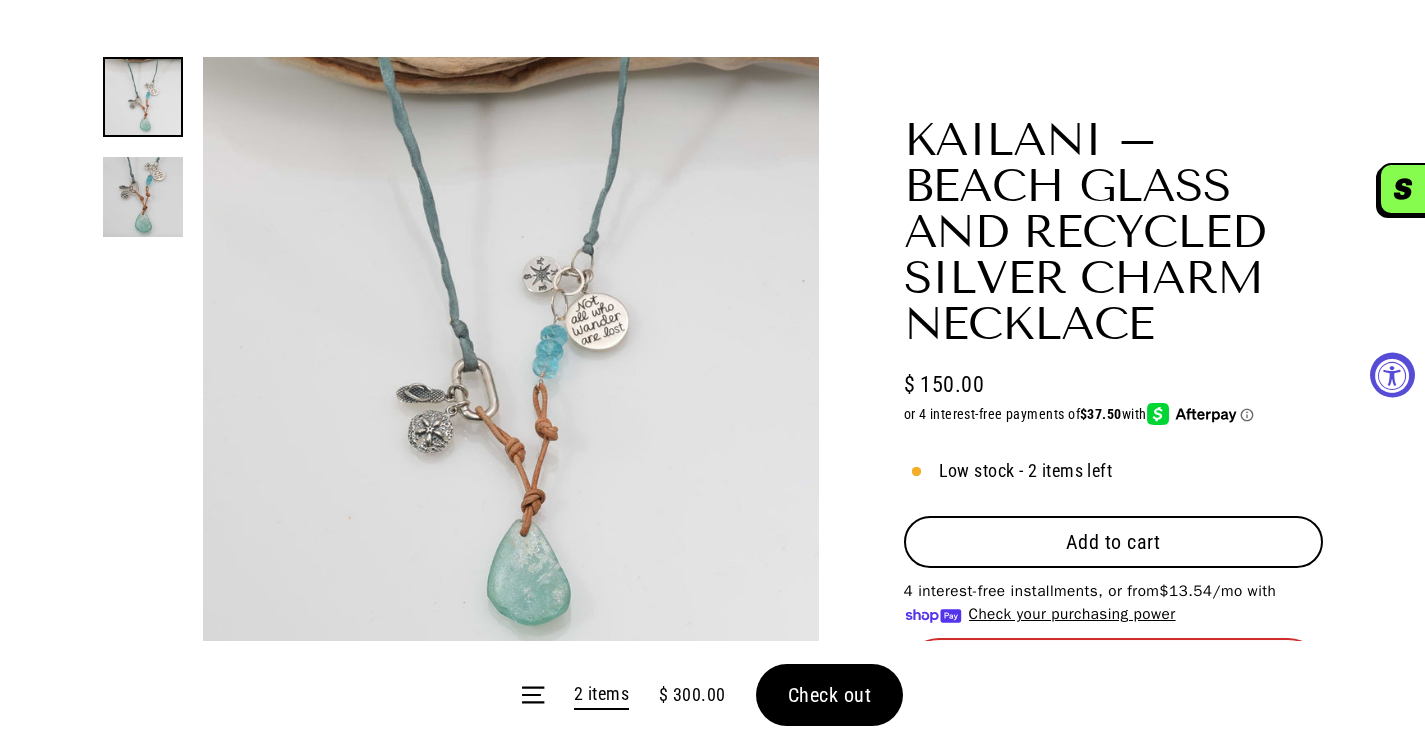 scroll, scrollTop: 400, scrollLeft: 0, axis: vertical 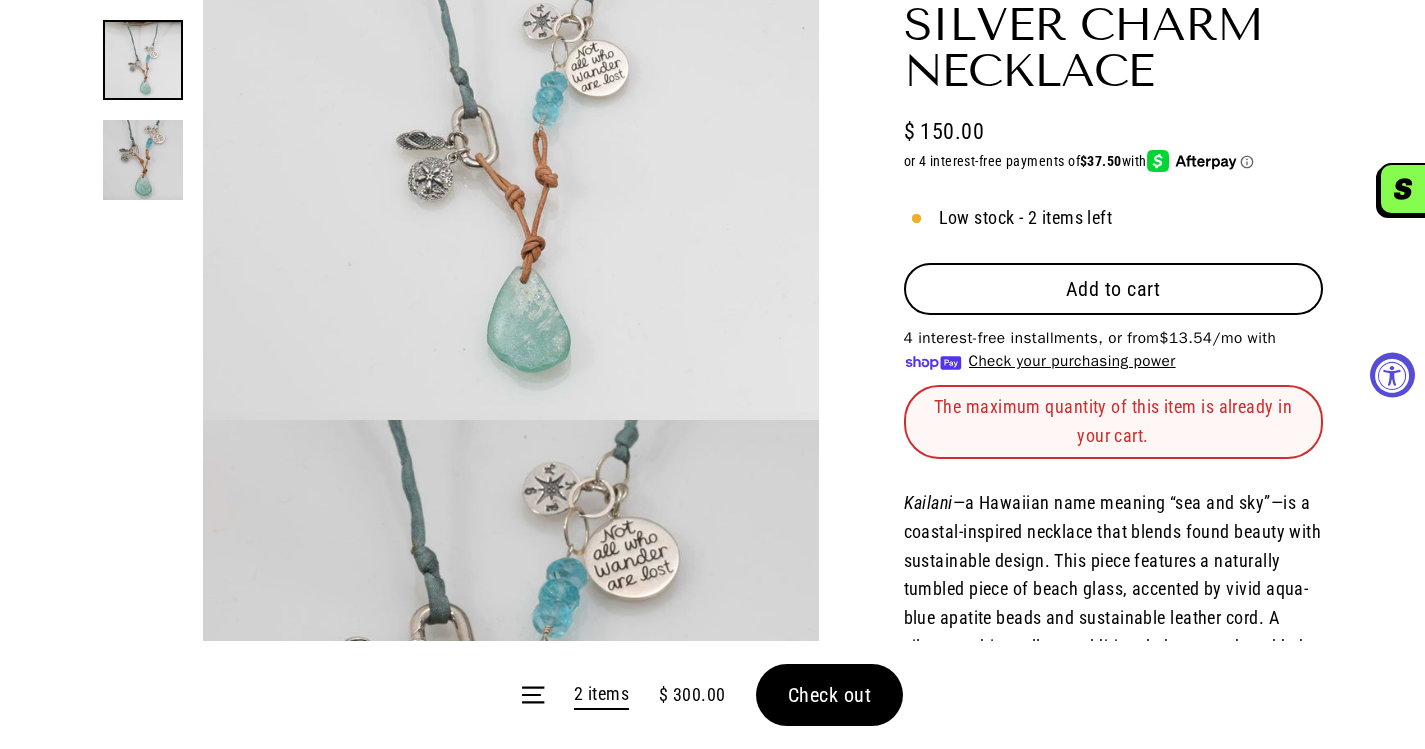 click on "Menu
2 items
$ 300.00
Check out" at bounding box center (712, 695) 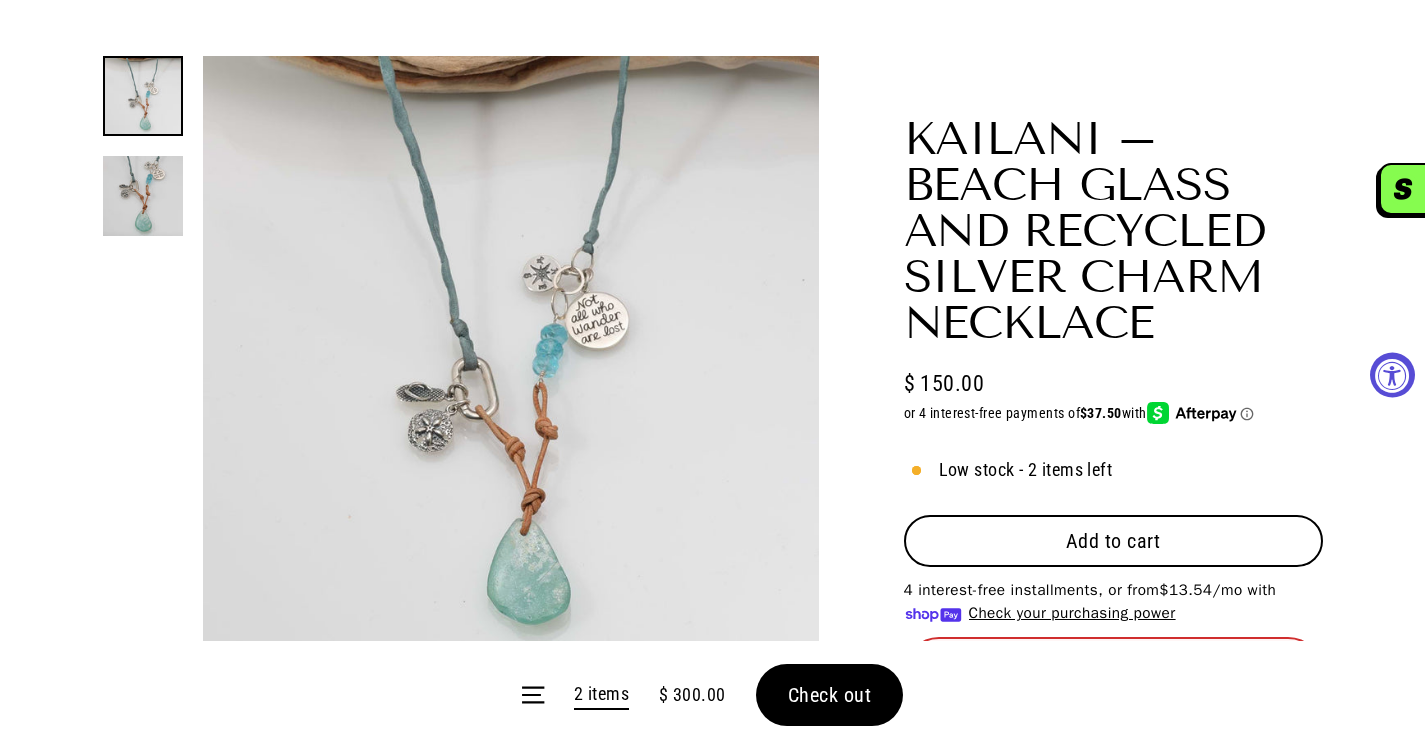 scroll, scrollTop: 0, scrollLeft: 0, axis: both 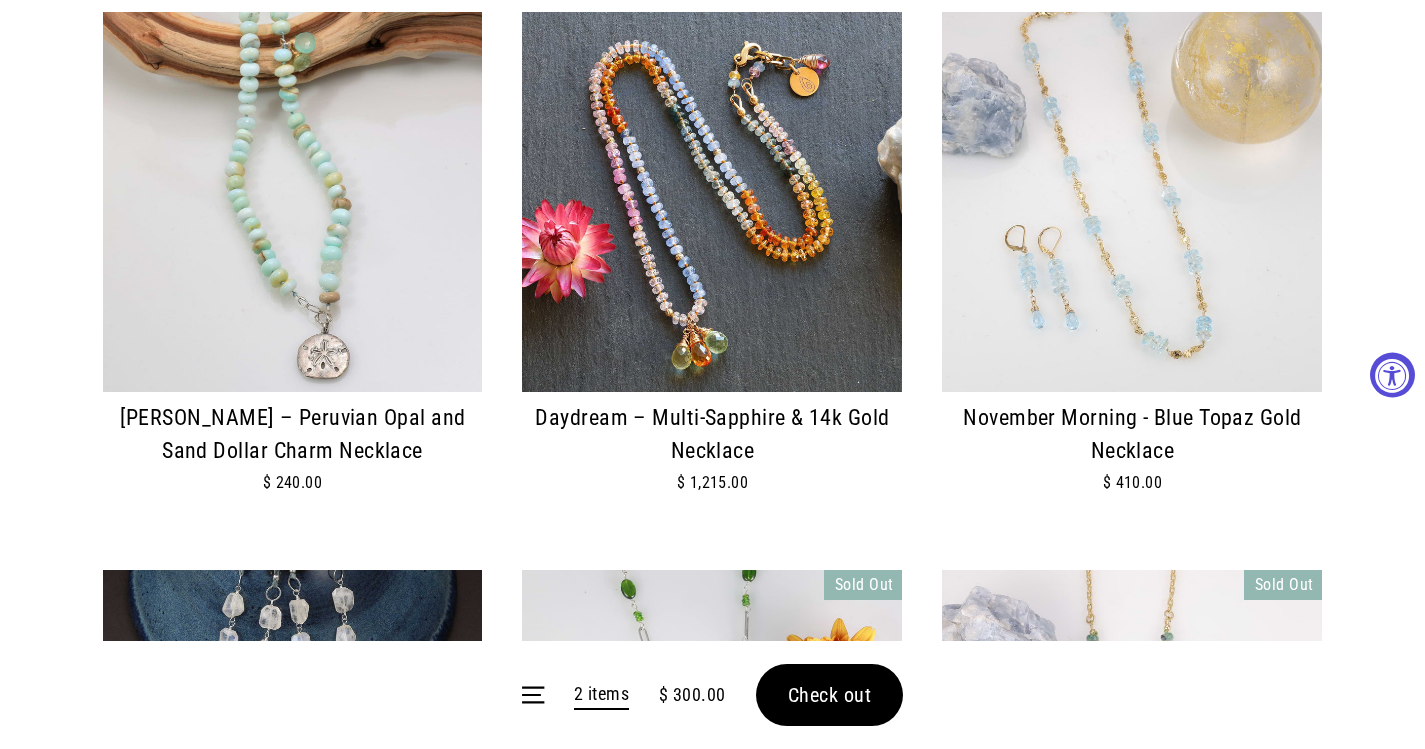 click at bounding box center [712, 202] 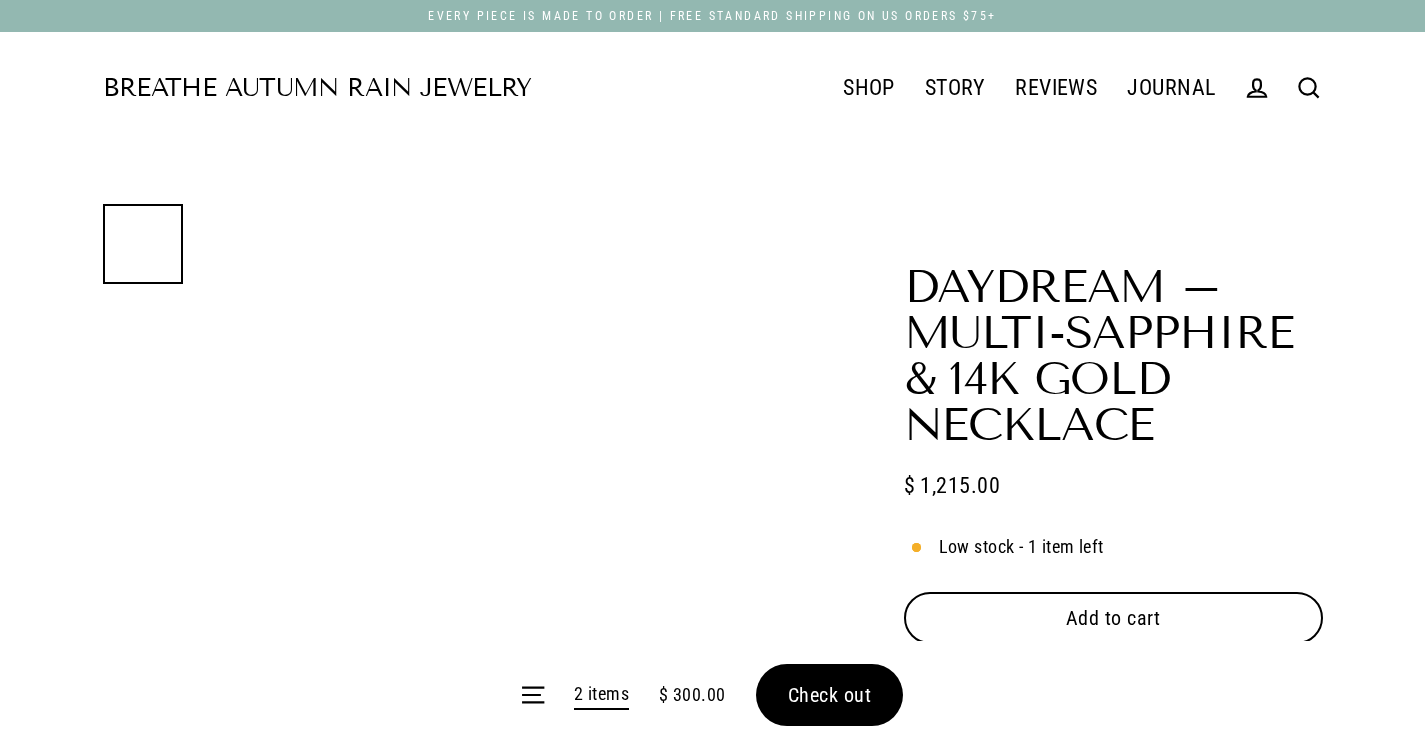 scroll, scrollTop: 0, scrollLeft: 0, axis: both 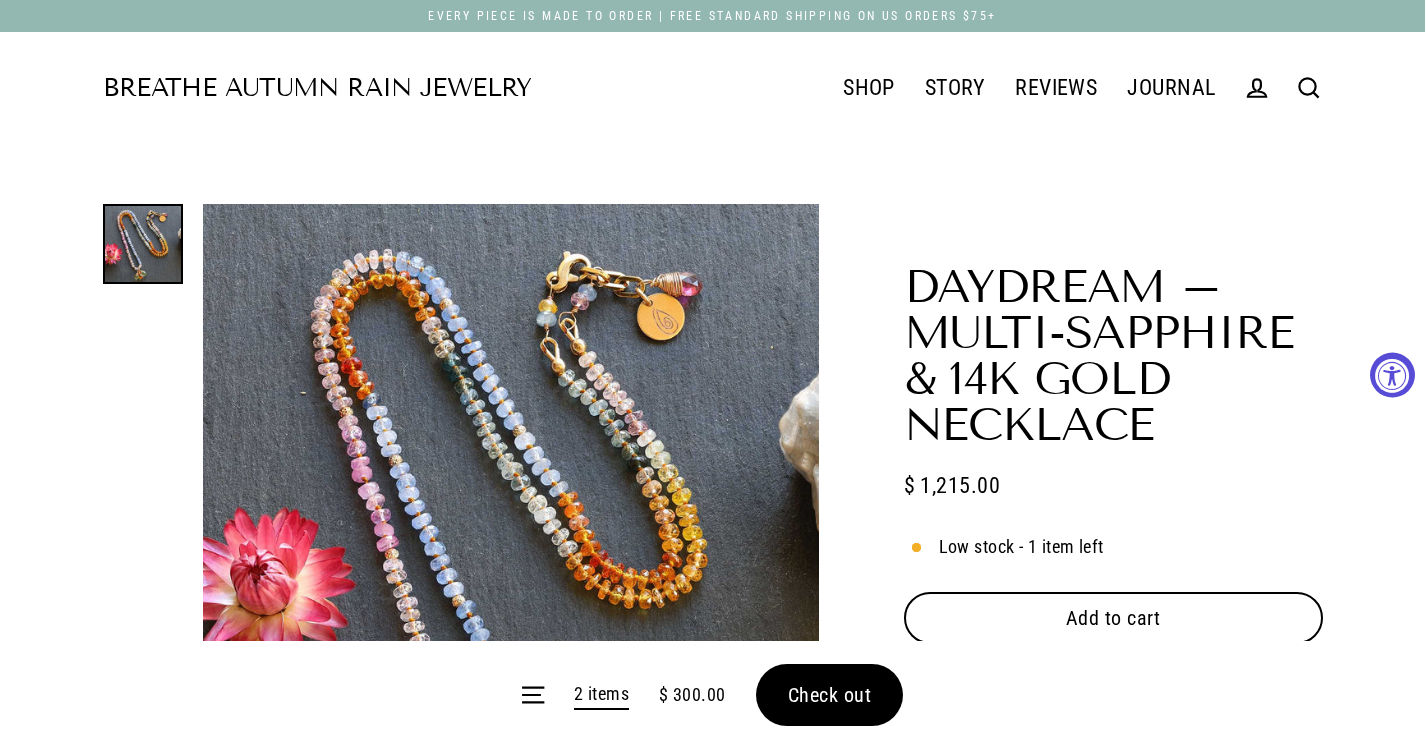 select on "3" 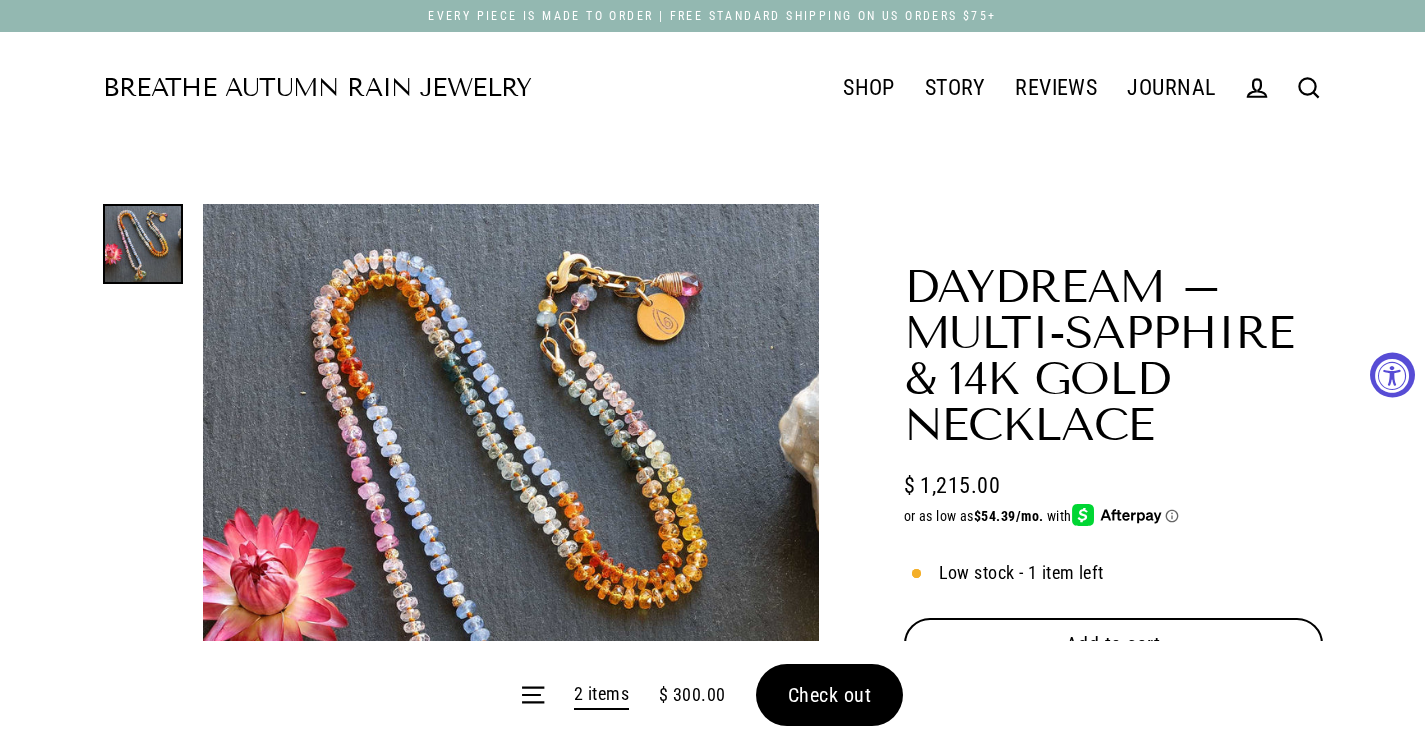 click on "Add to cart" at bounding box center [1113, 644] 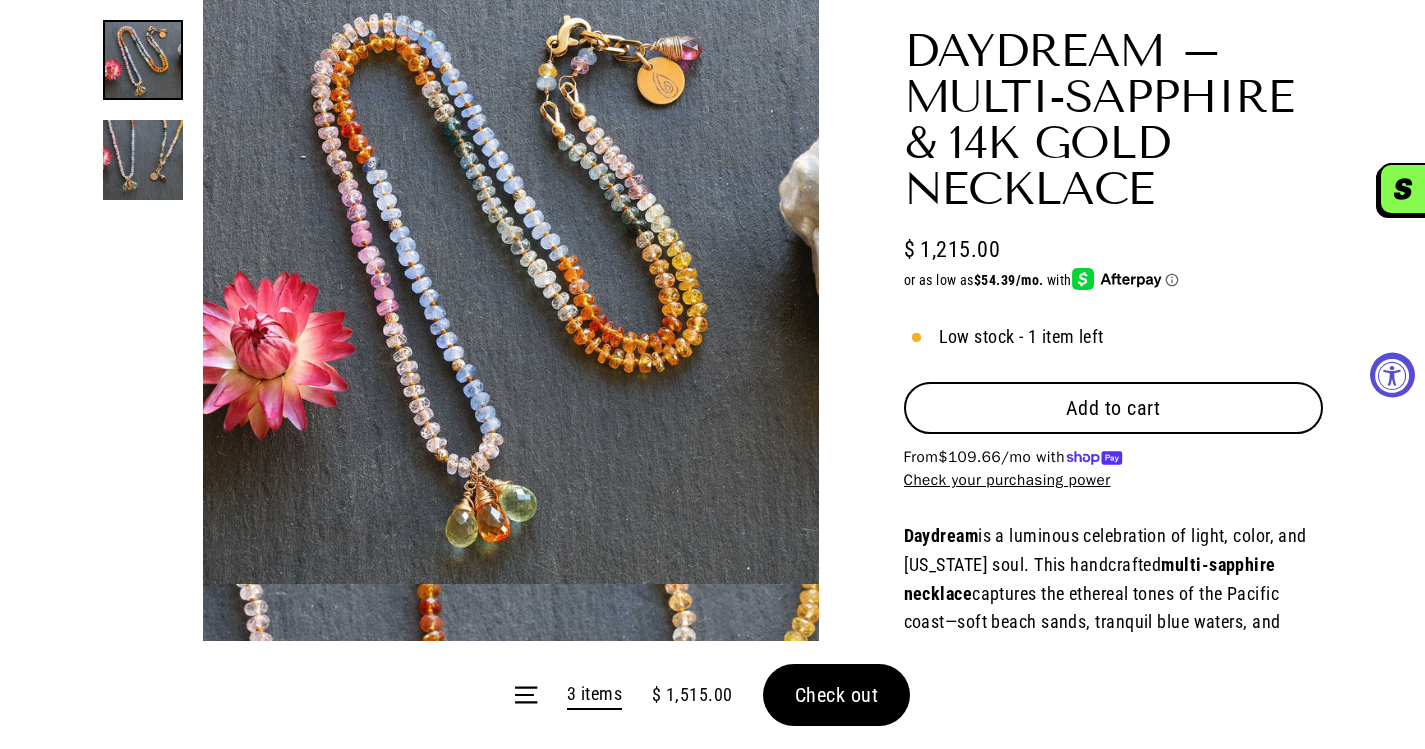 scroll, scrollTop: 300, scrollLeft: 0, axis: vertical 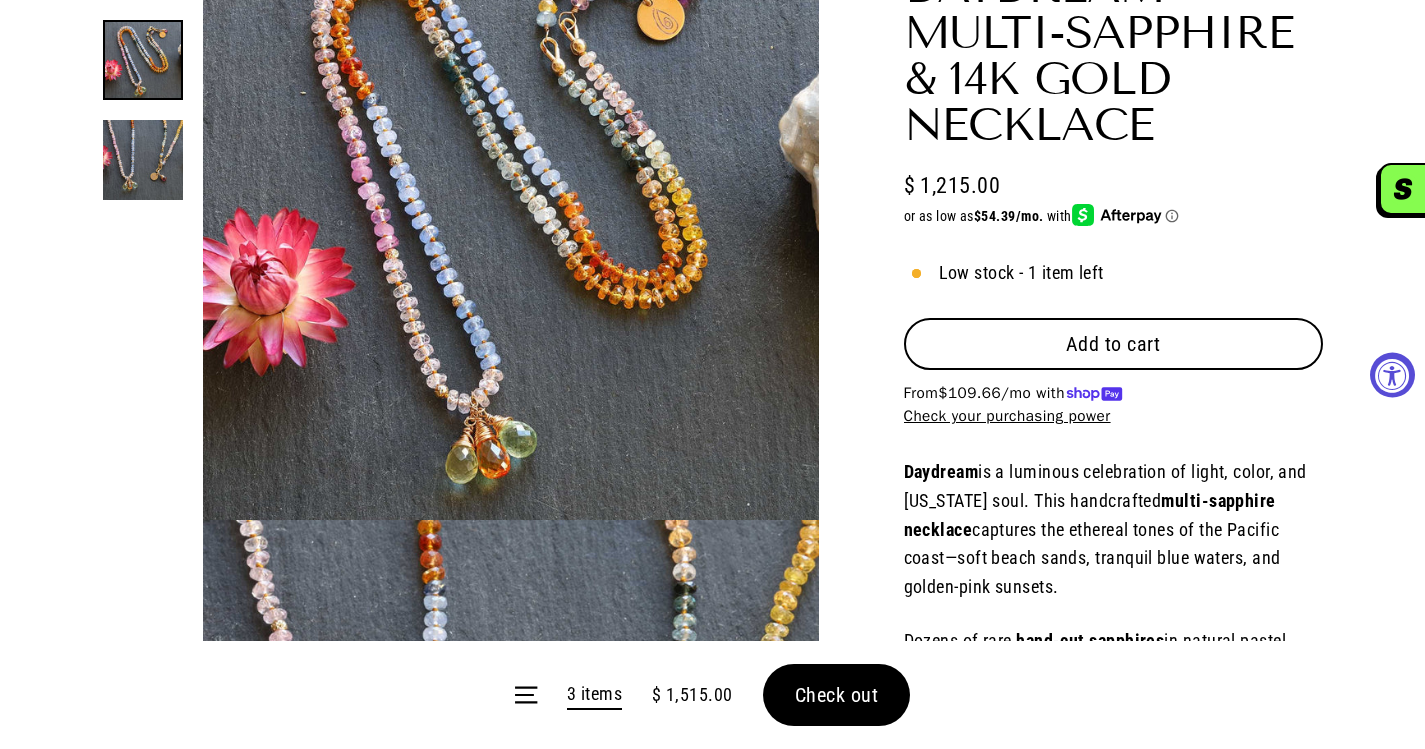 click on "Add to cart" at bounding box center (1113, 344) 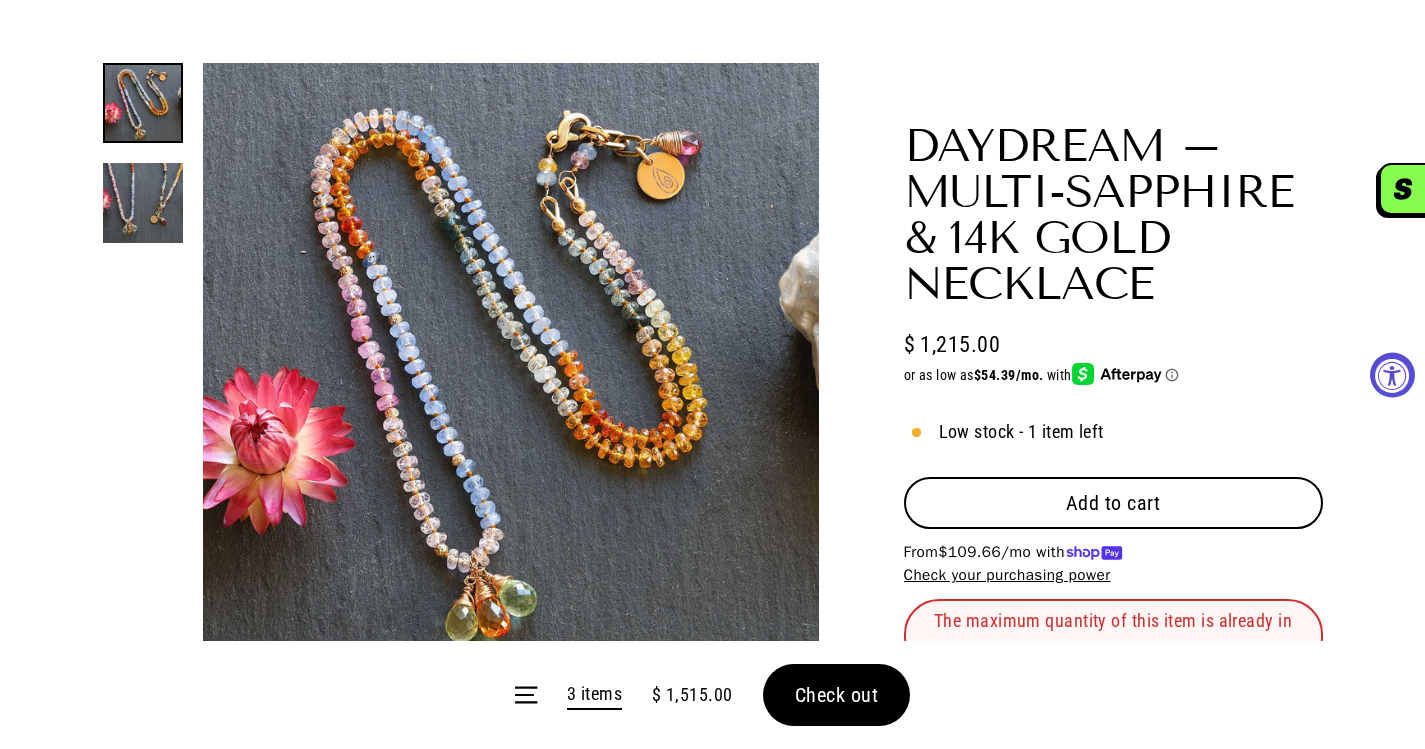 scroll, scrollTop: 0, scrollLeft: 0, axis: both 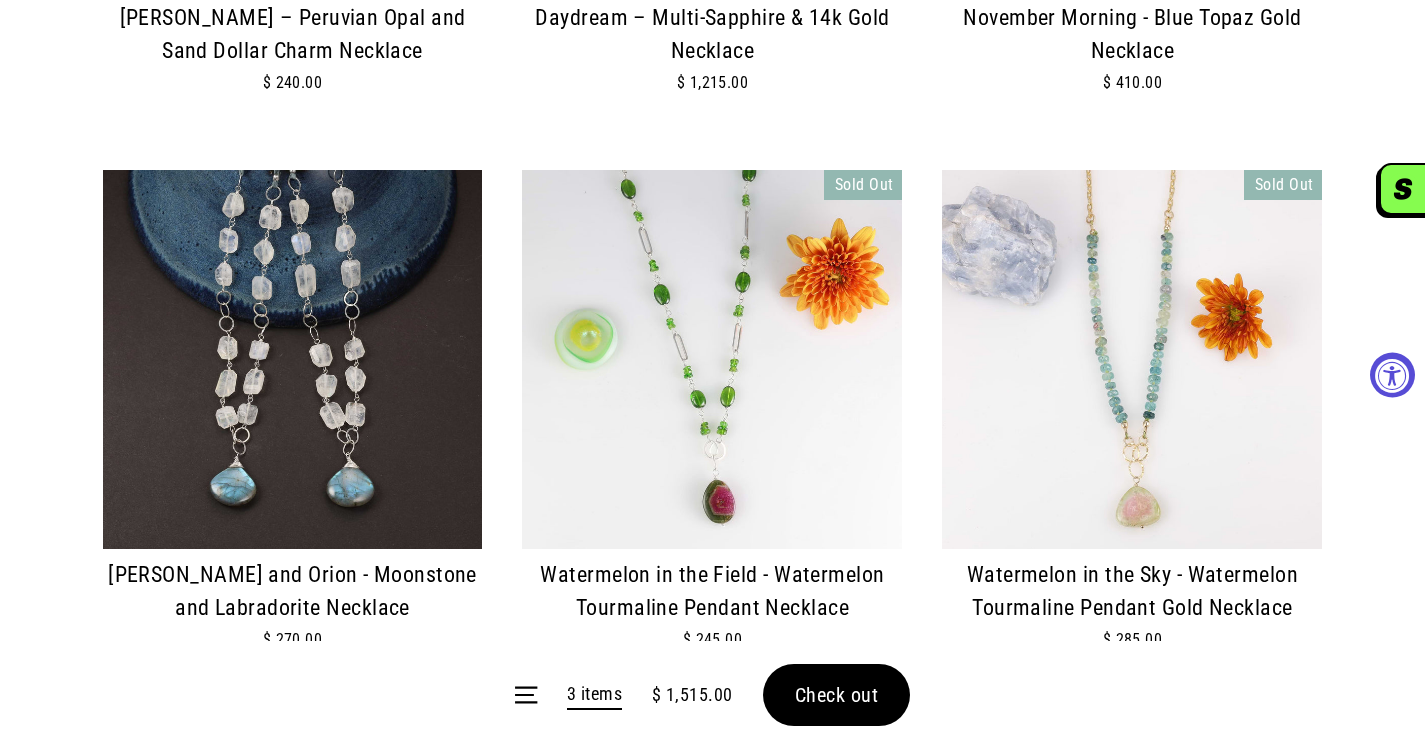 click at bounding box center (1132, 360) 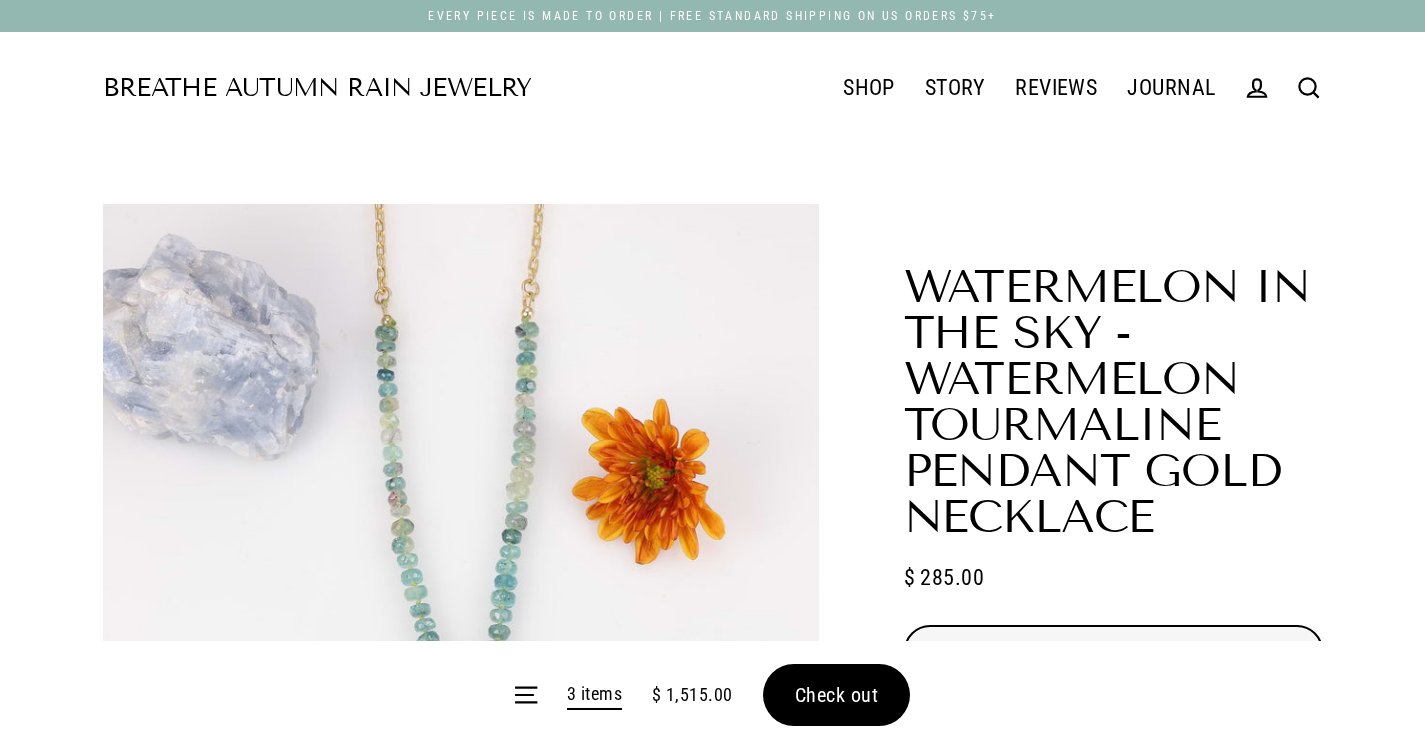 scroll, scrollTop: 0, scrollLeft: 0, axis: both 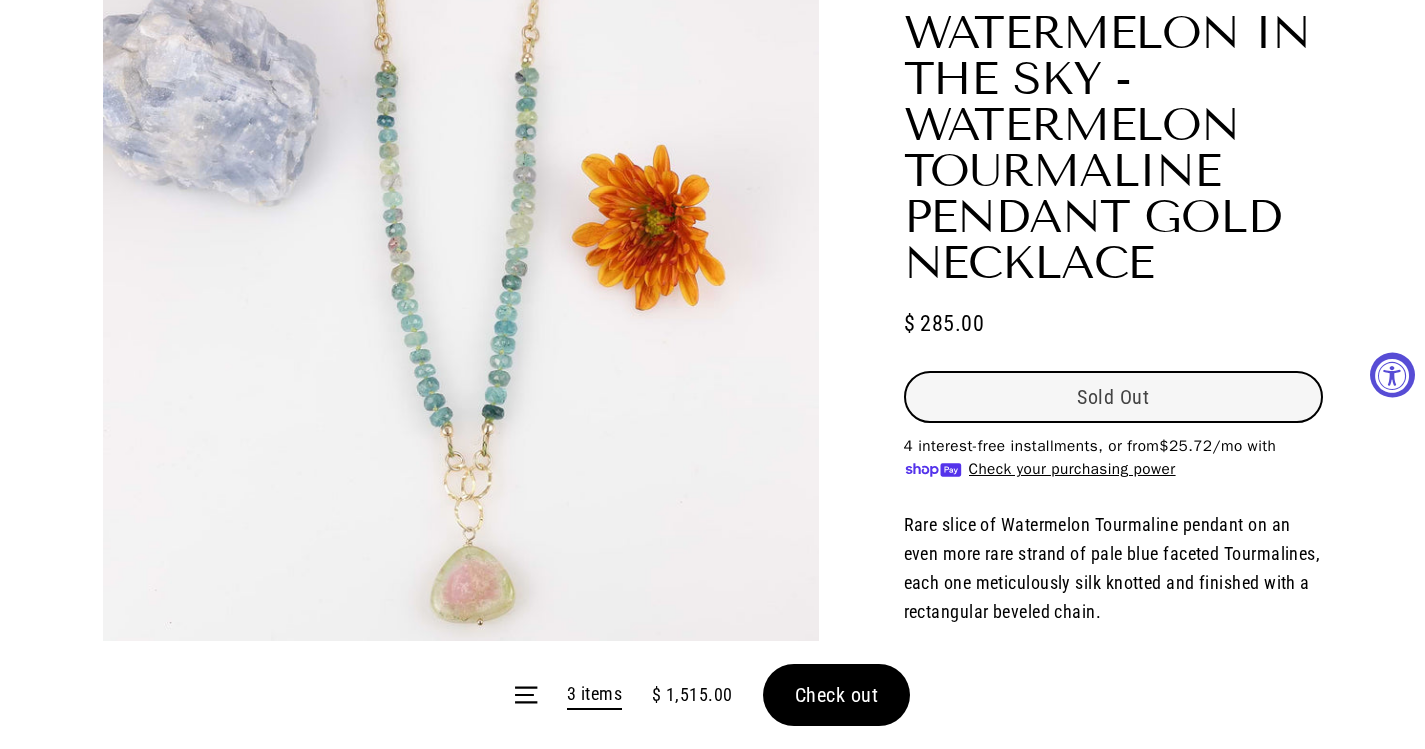 select on "3" 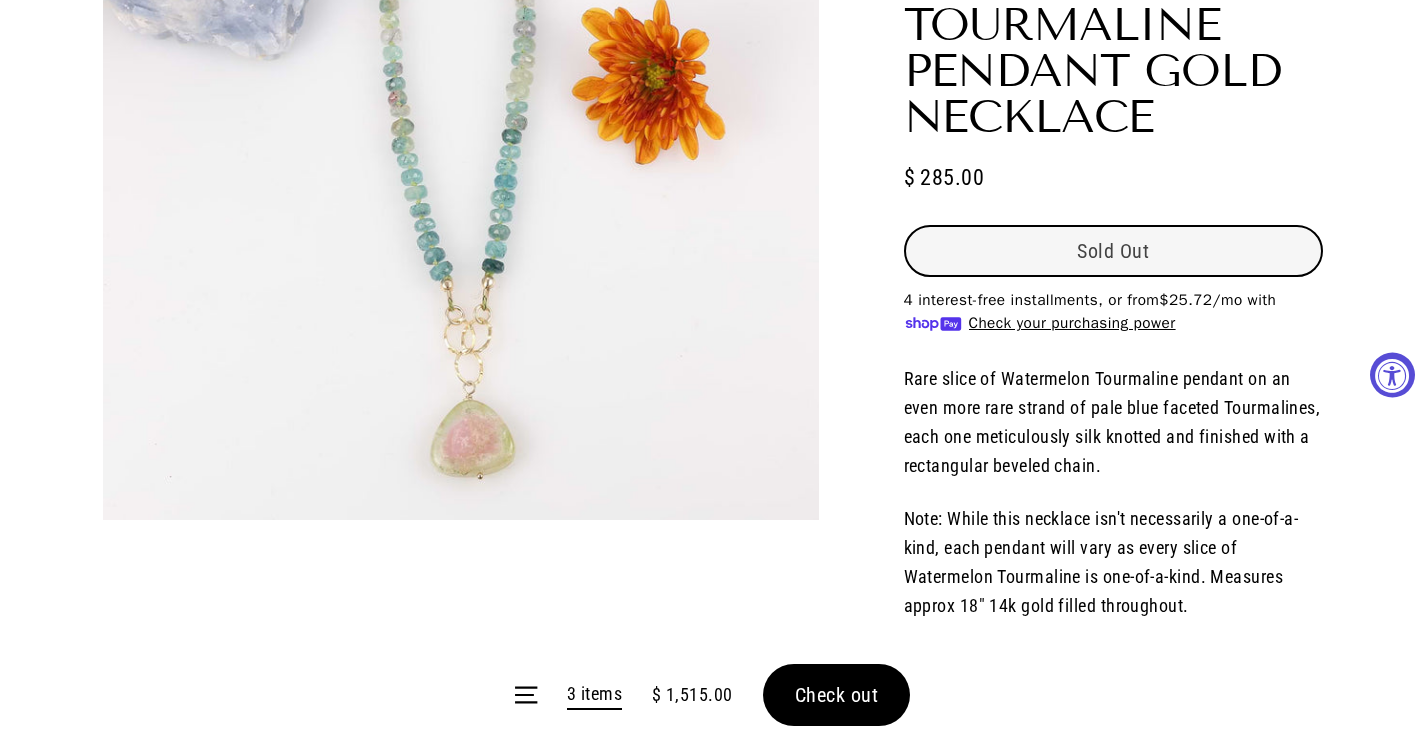 scroll, scrollTop: 0, scrollLeft: 0, axis: both 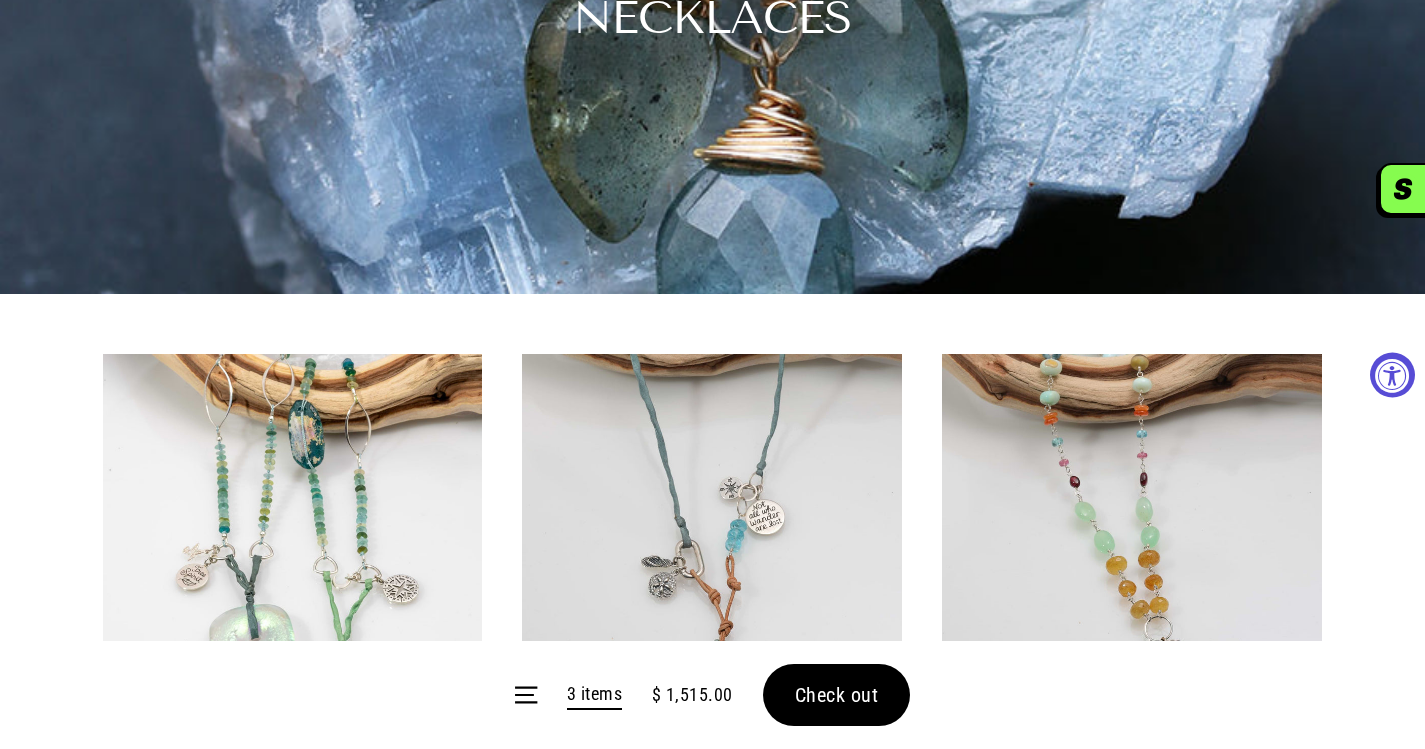 click on "Menu
3 items
$ 1,515.00
Check out" at bounding box center (712, 695) 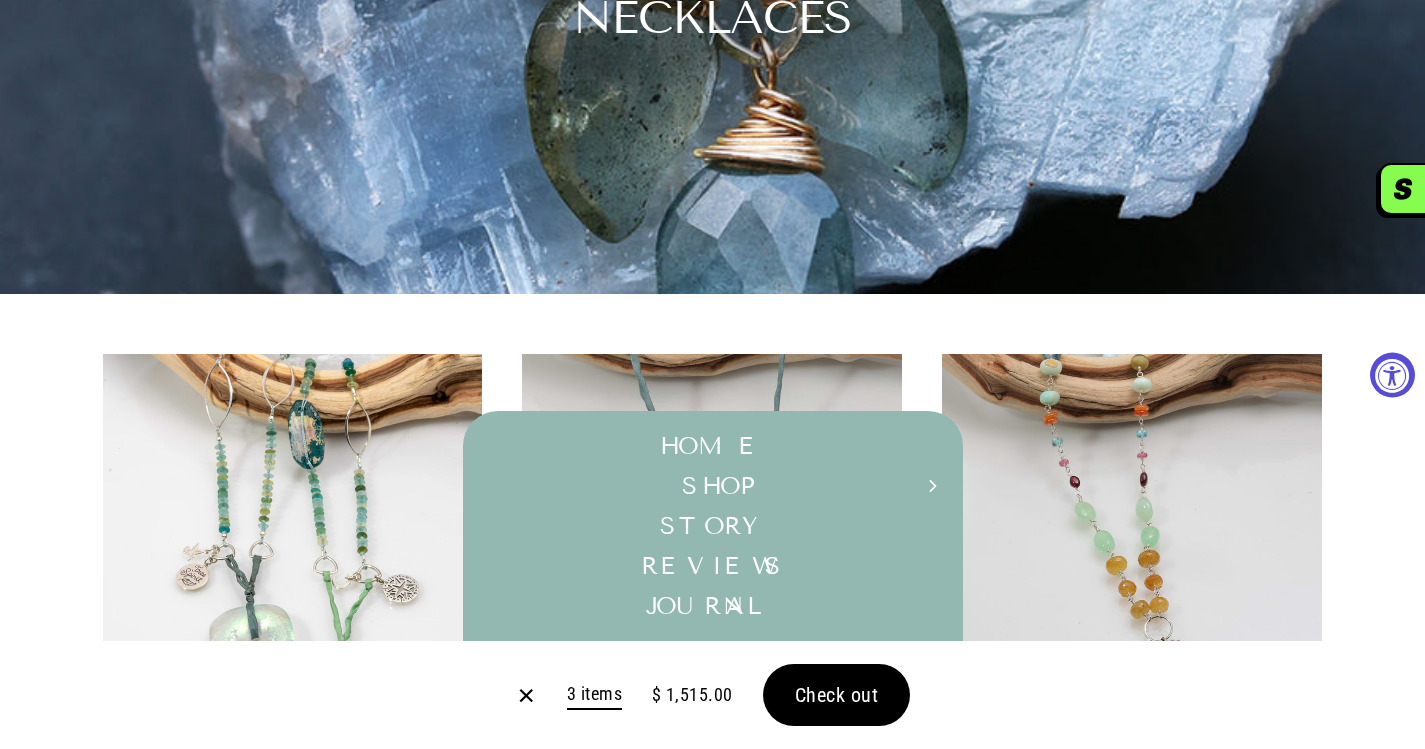 click on "Menu
3 items
$ 1,515.00
Check out" at bounding box center [712, 695] 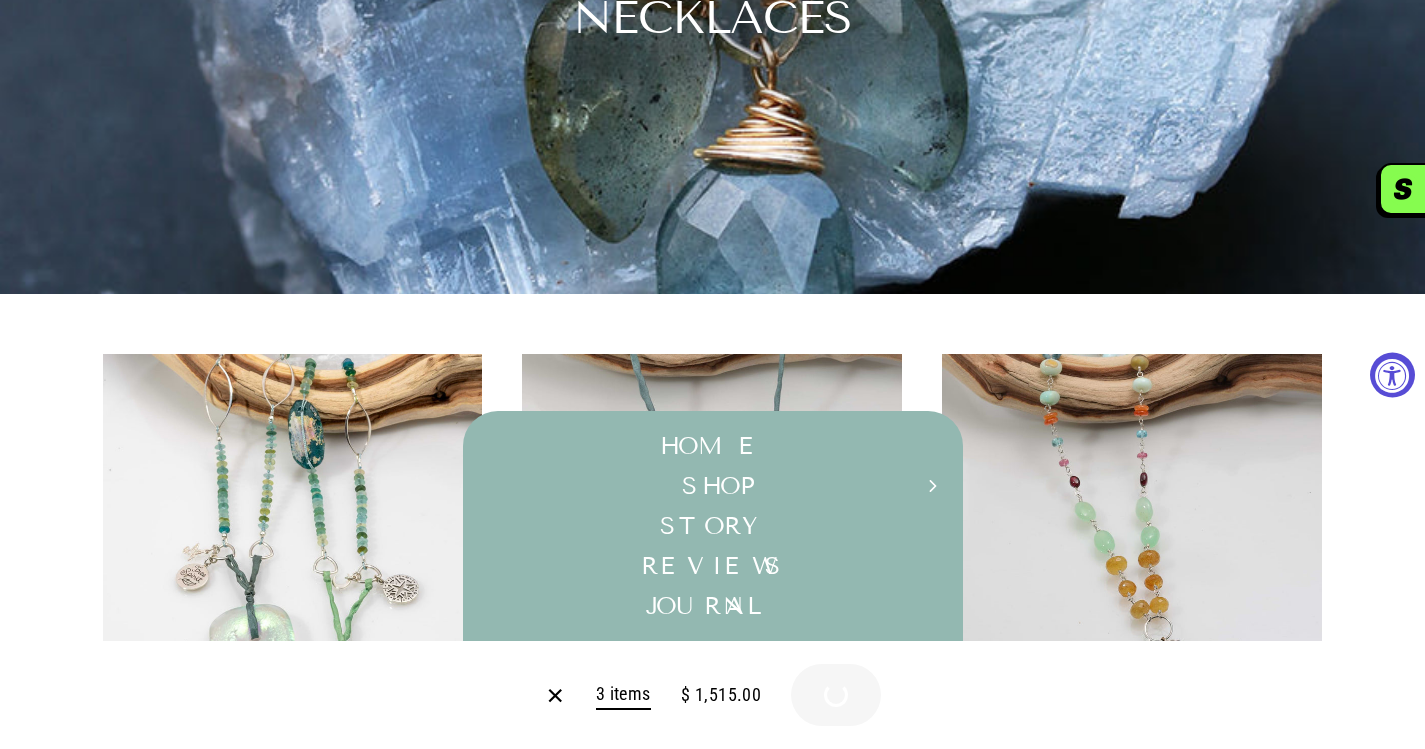 click on "Menu
3 items
$ 1,515.00
Check out" at bounding box center (712, 695) 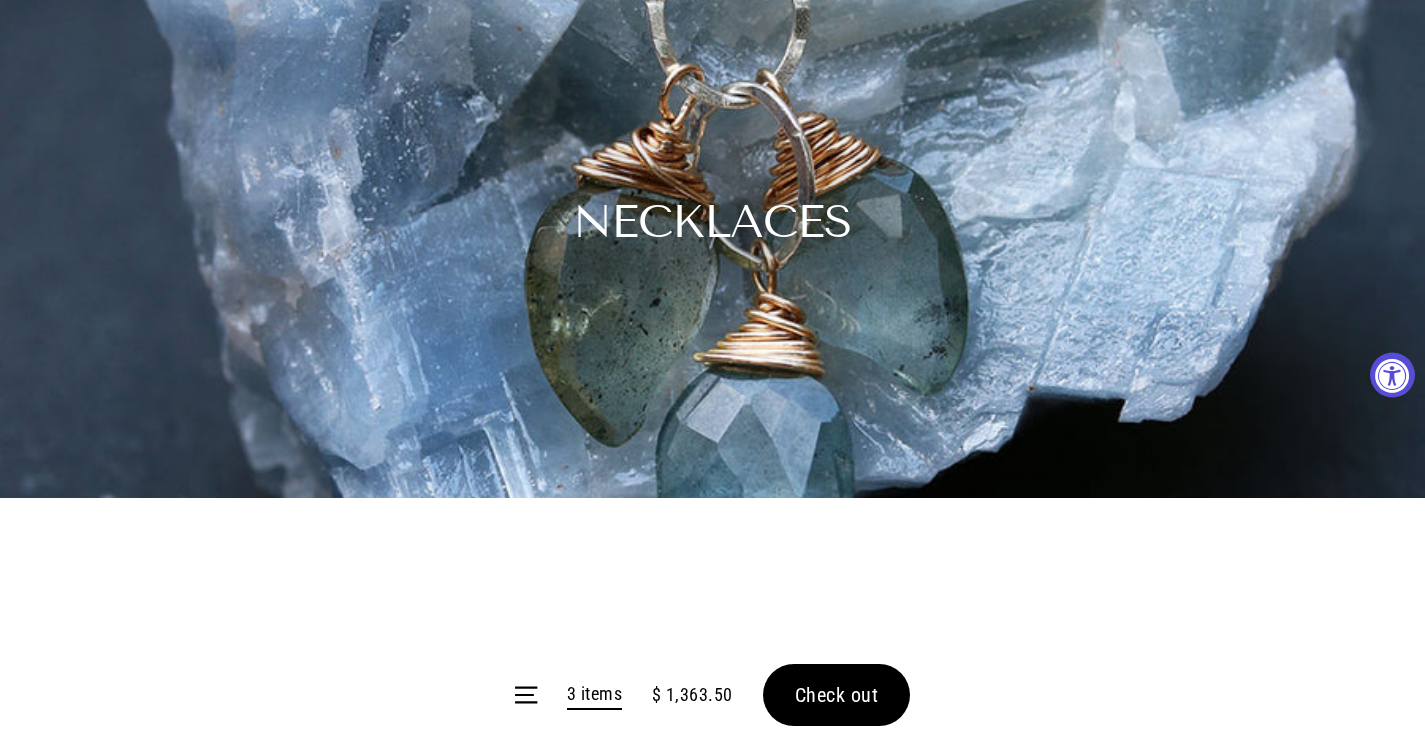 scroll, scrollTop: 400, scrollLeft: 0, axis: vertical 